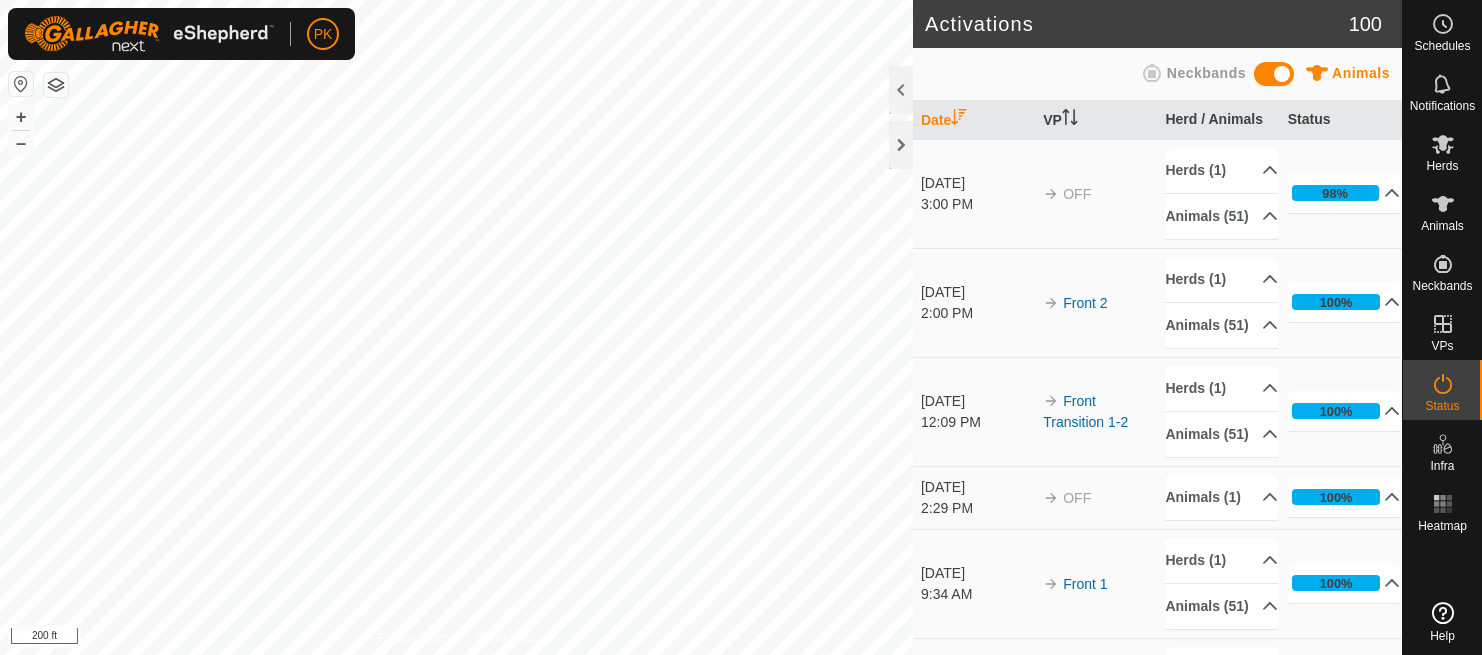 scroll, scrollTop: 0, scrollLeft: 0, axis: both 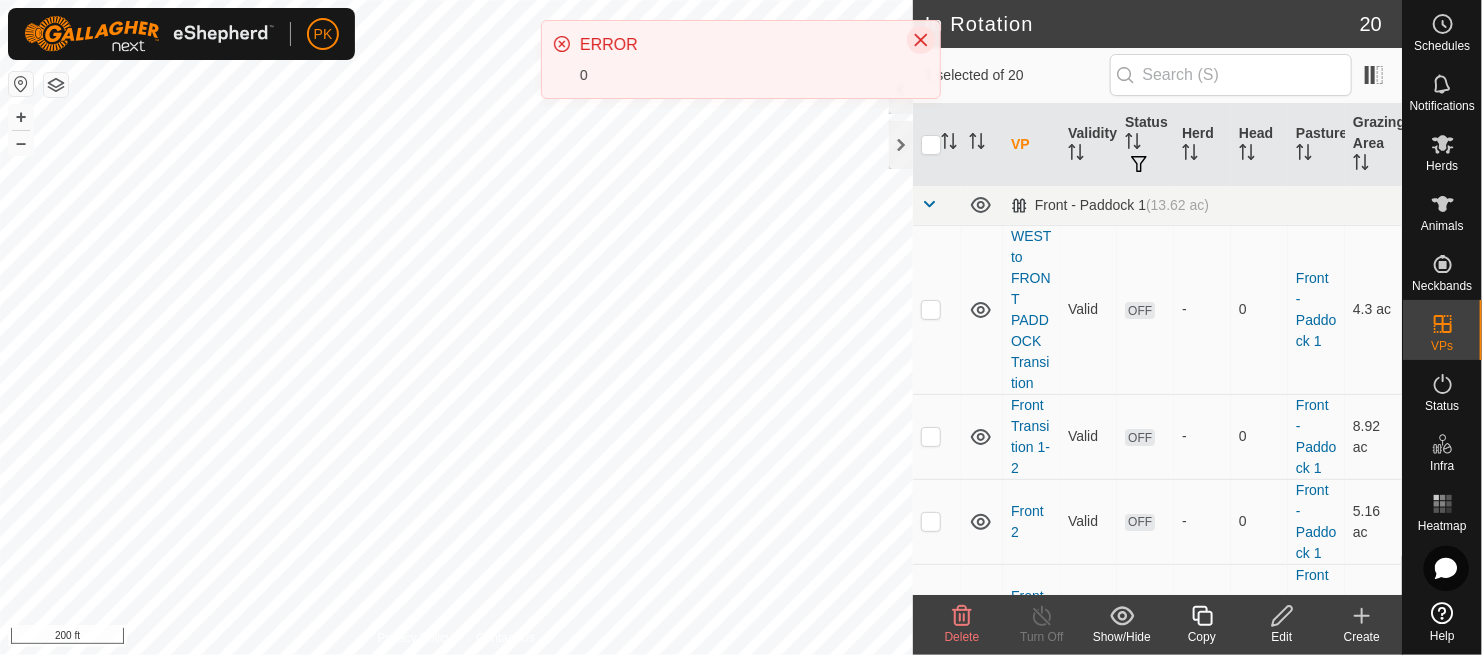 click 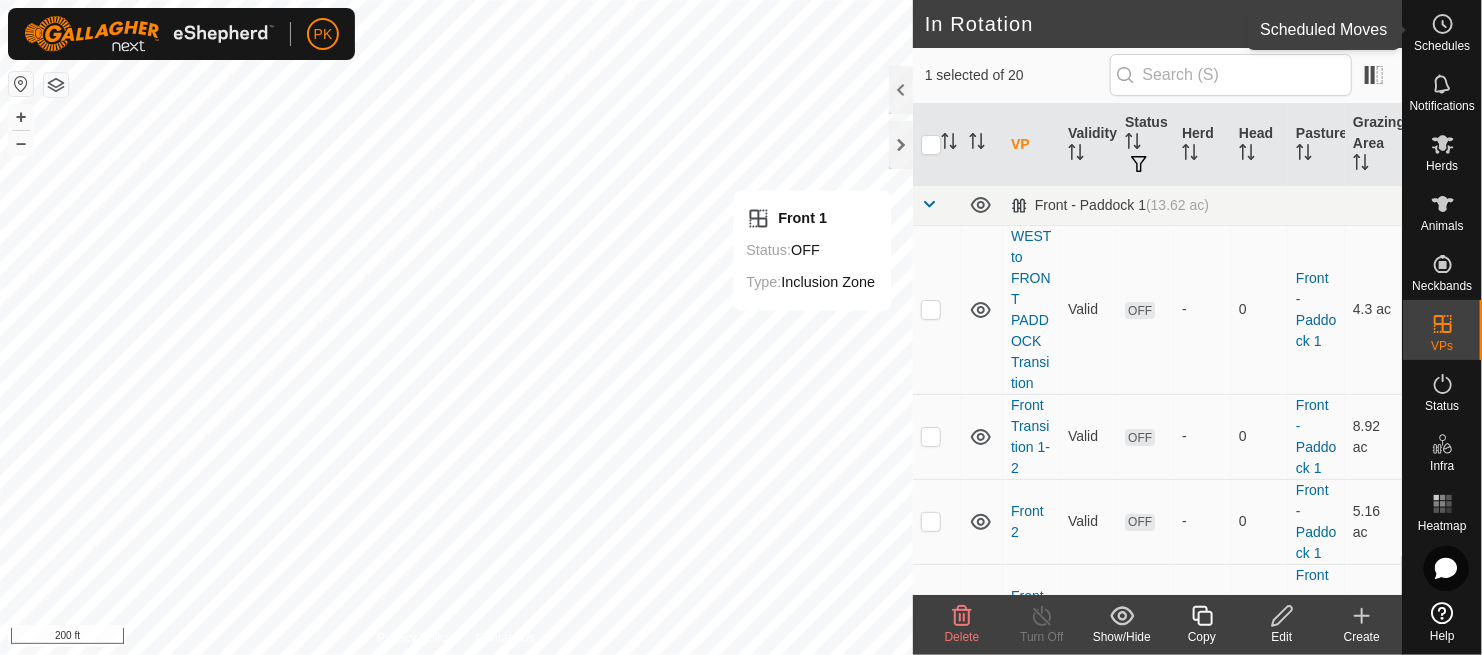 click on "Schedules" at bounding box center (1442, 46) 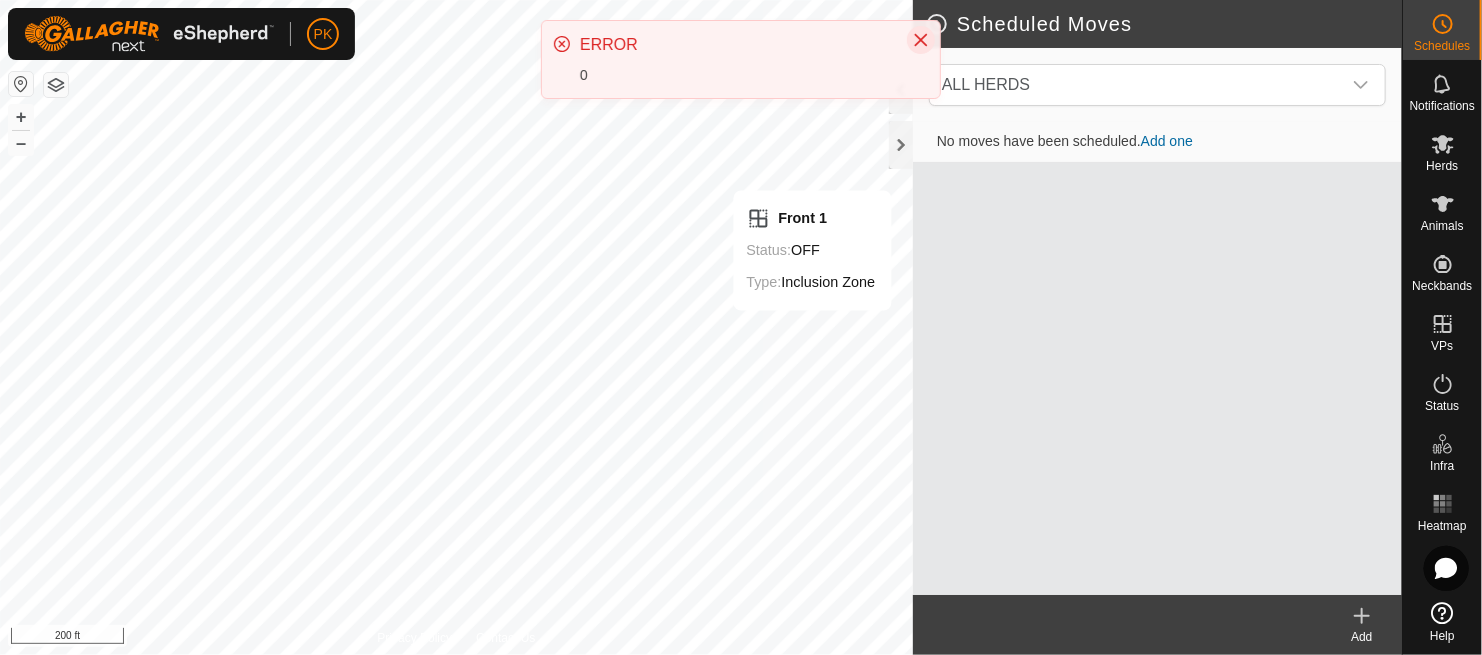 click 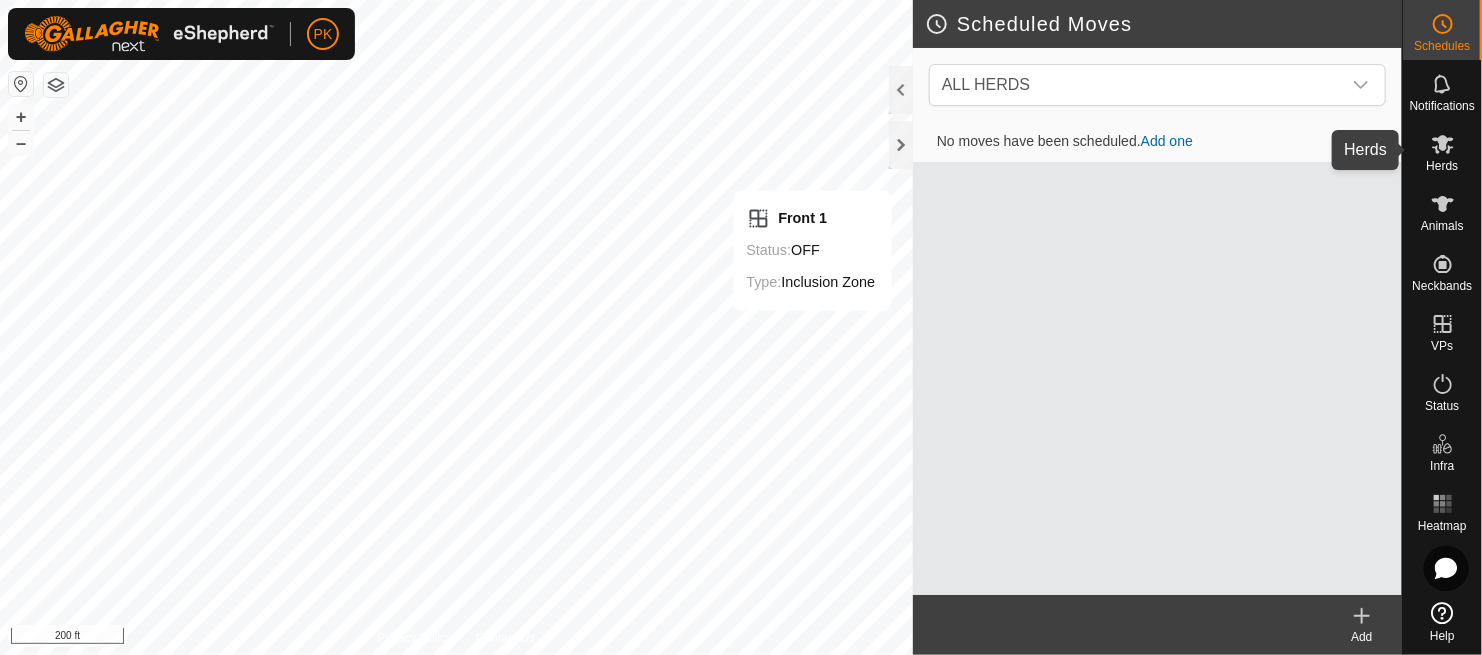 click 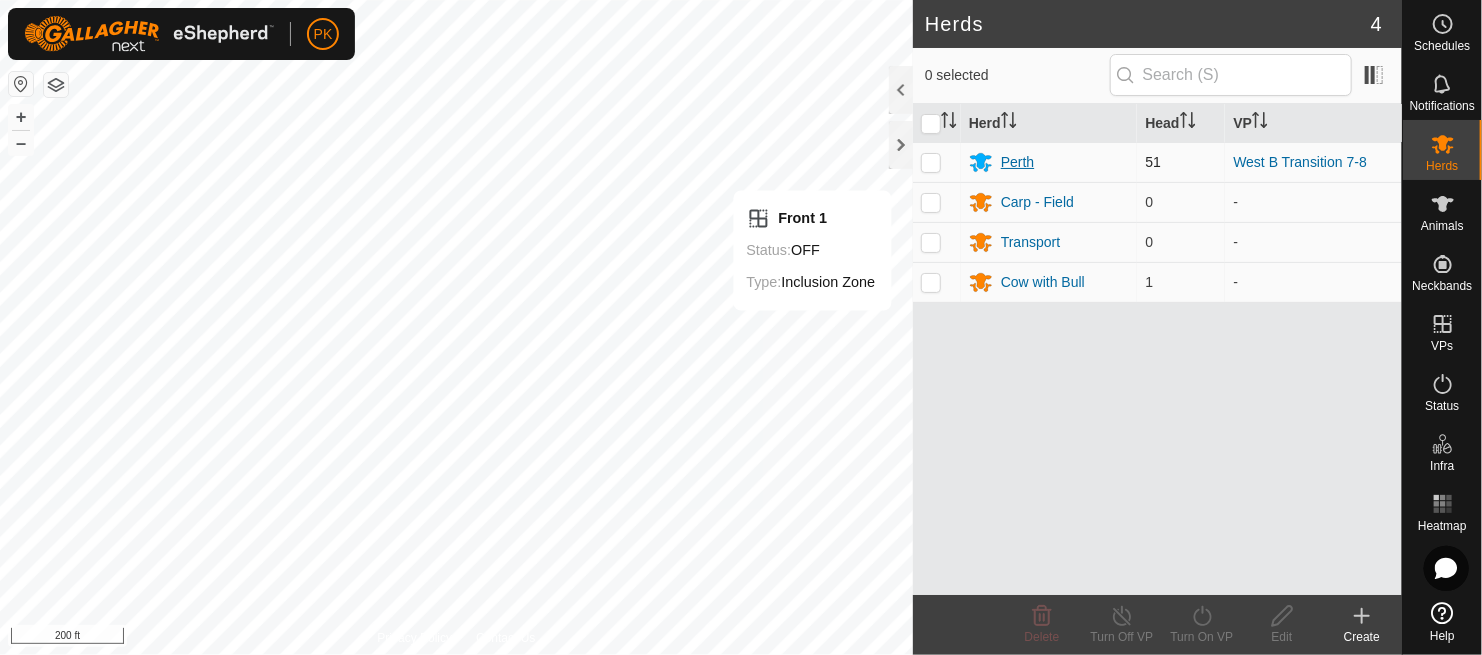click on "Perth" at bounding box center (1049, 162) 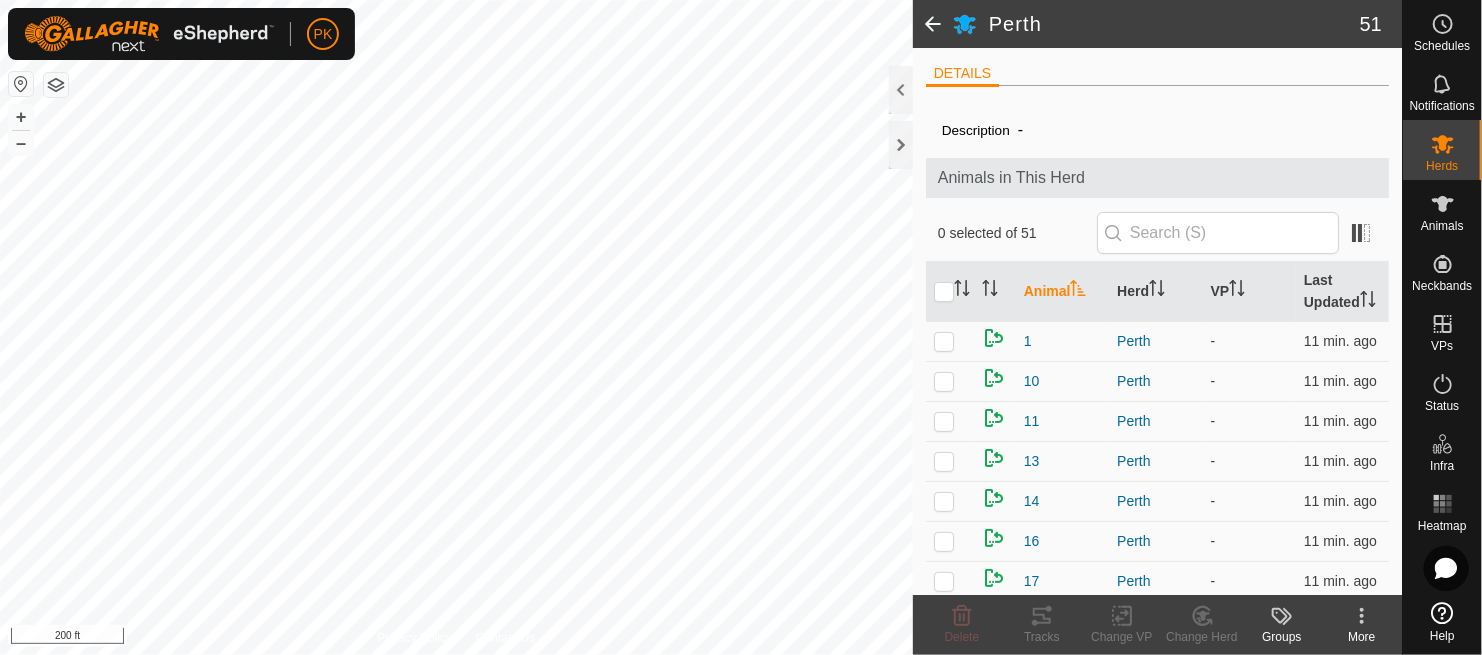 scroll, scrollTop: 0, scrollLeft: 0, axis: both 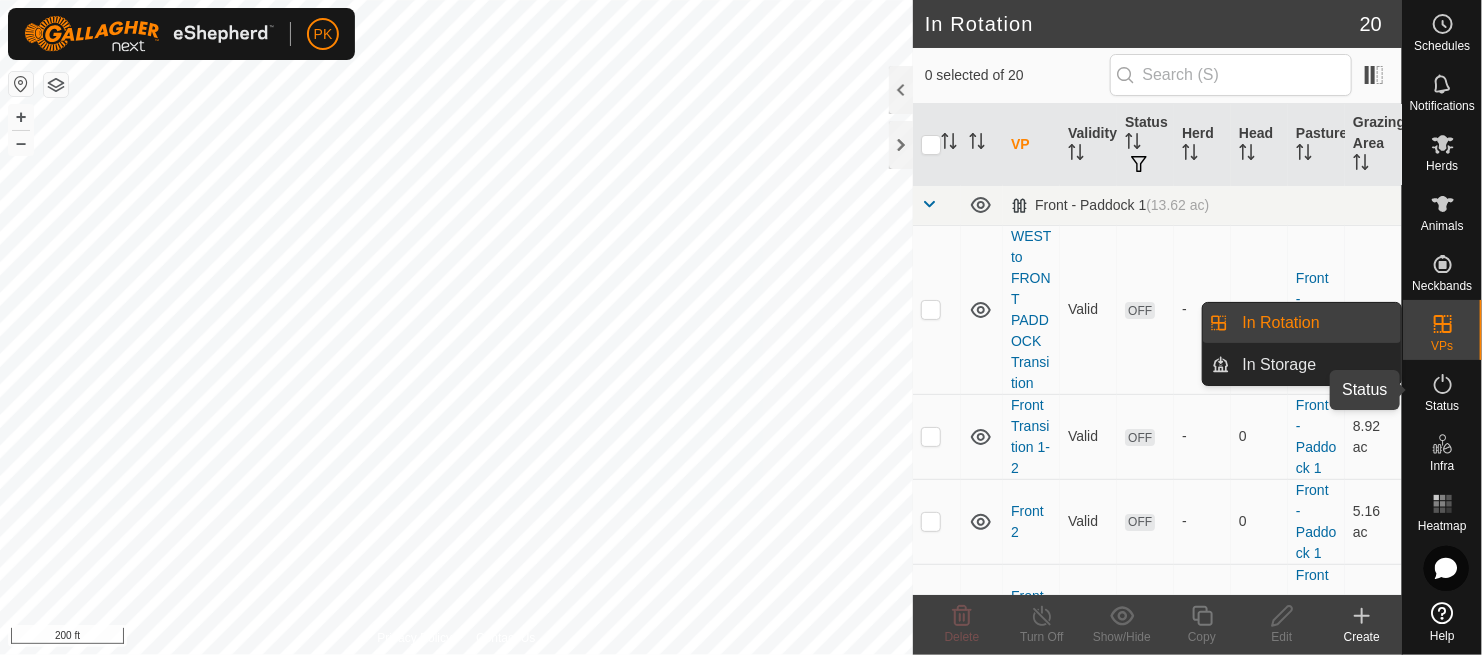 drag, startPoint x: 1429, startPoint y: 389, endPoint x: 1450, endPoint y: 401, distance: 24.186773 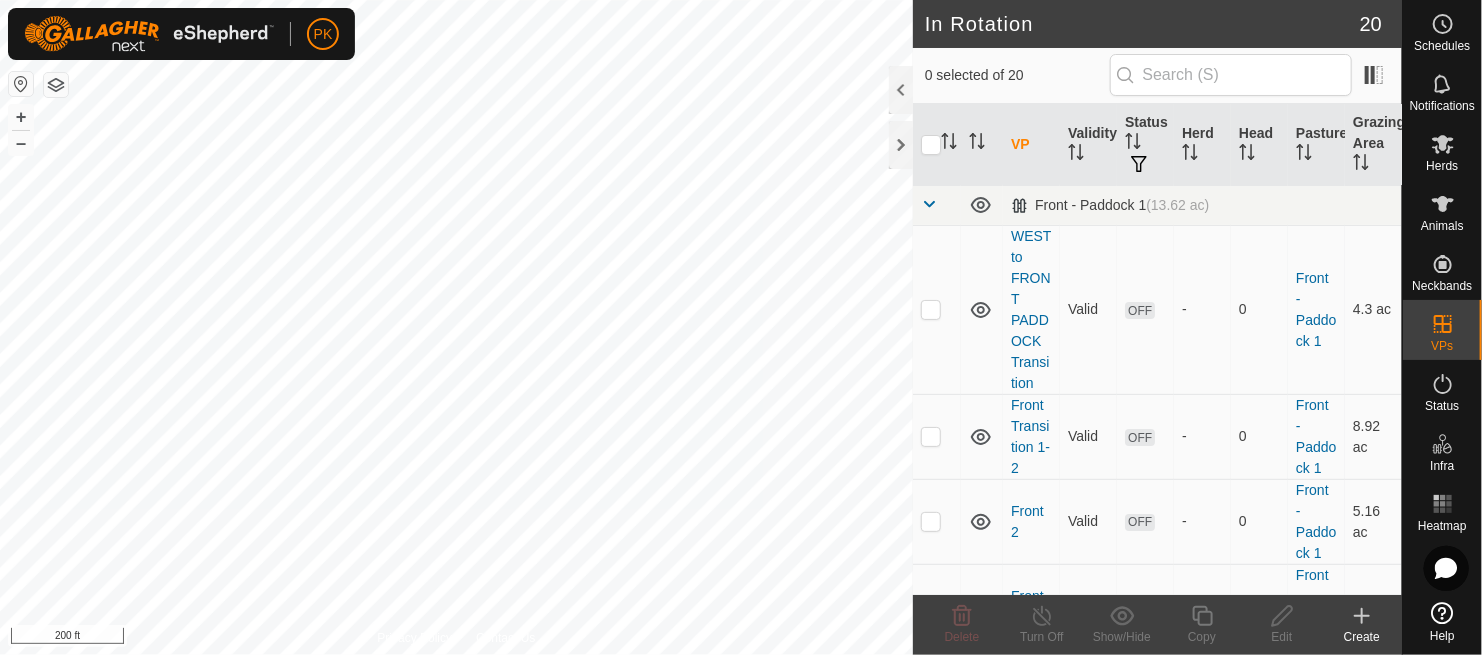 checkbox on "true" 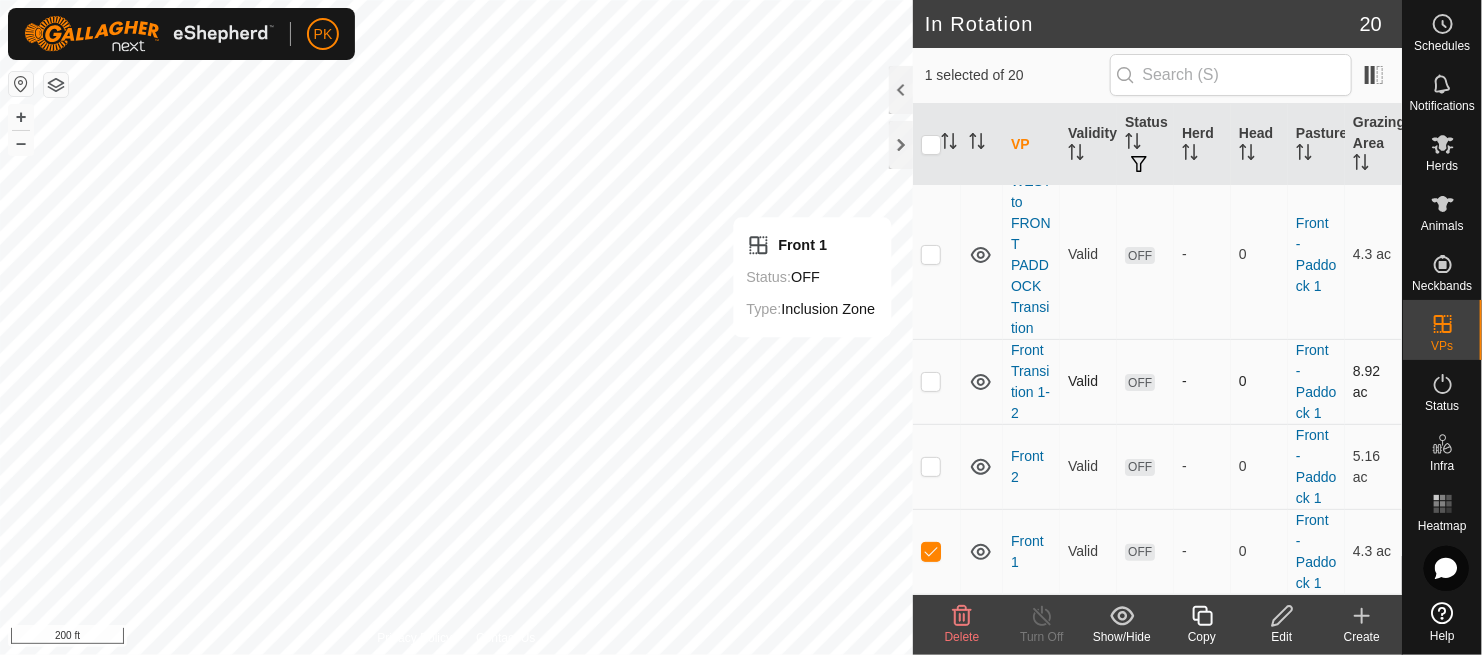 scroll, scrollTop: 54, scrollLeft: 0, axis: vertical 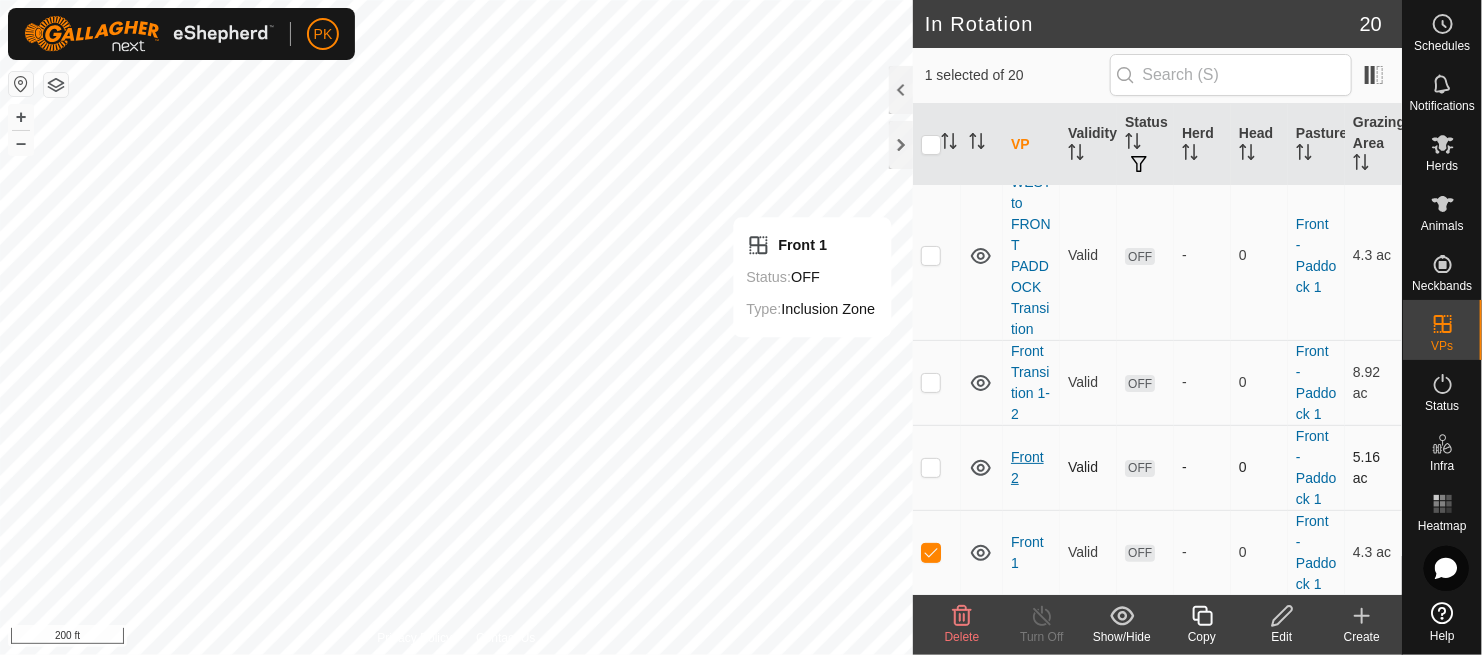 click on "Front 2" at bounding box center [1027, 467] 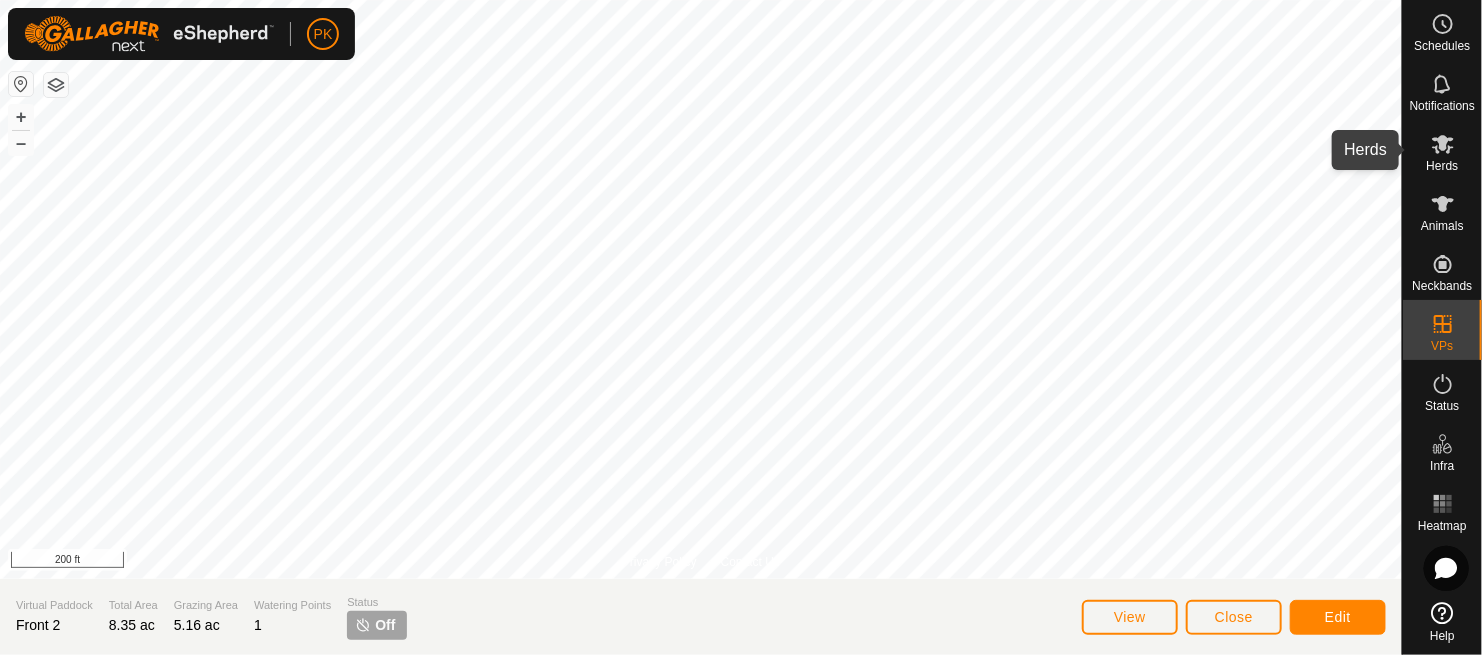 click 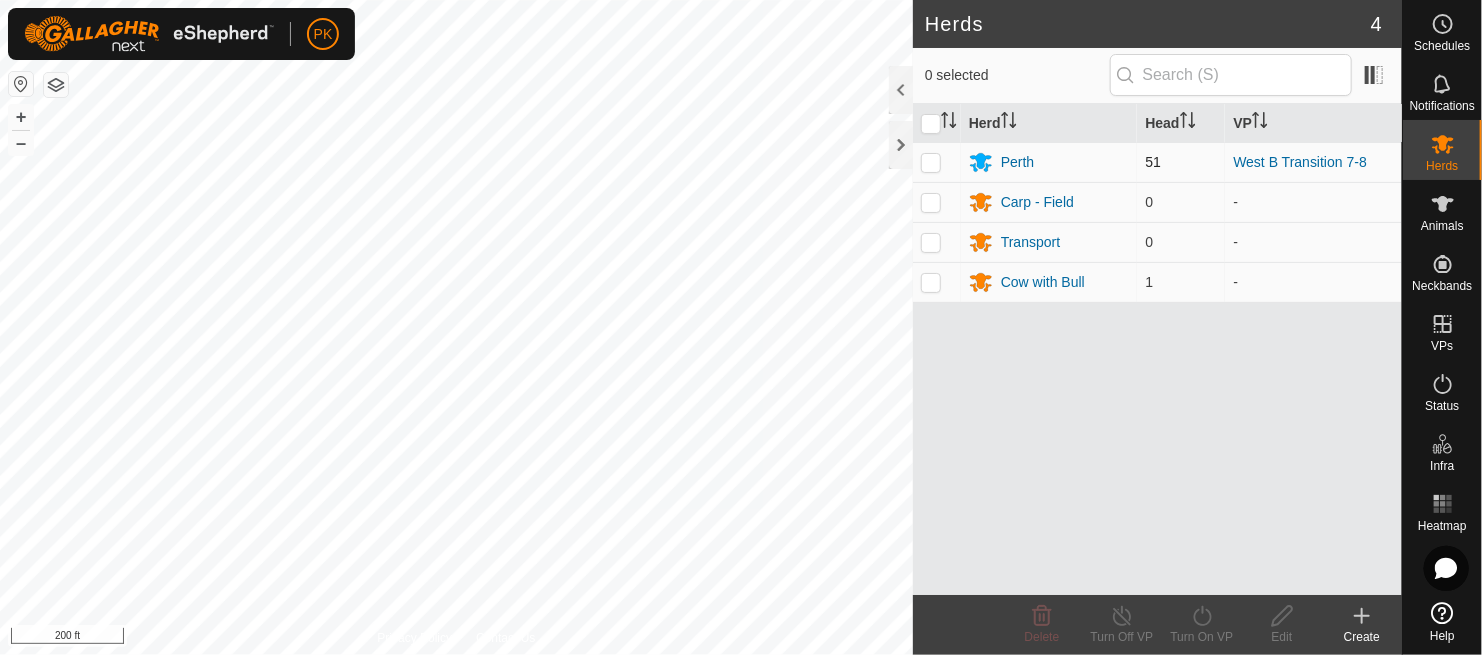 click at bounding box center [937, 162] 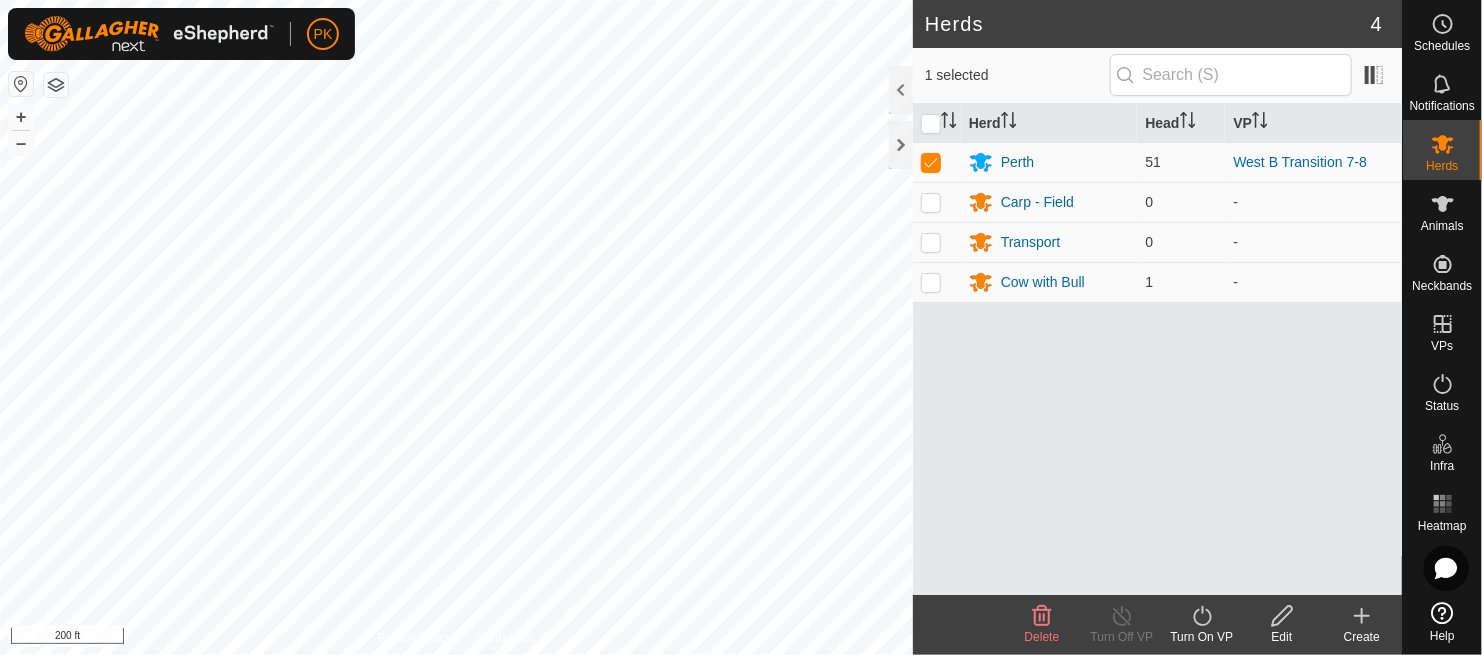 click 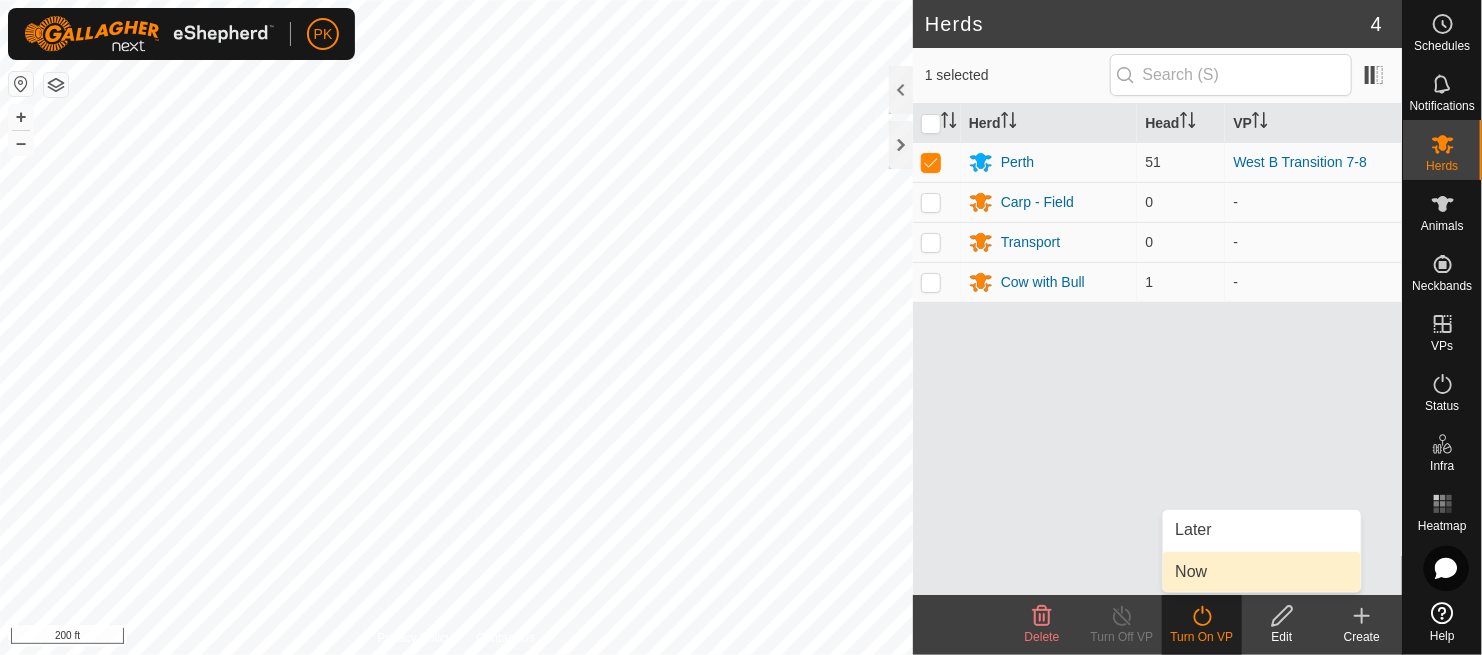 drag, startPoint x: 1199, startPoint y: 570, endPoint x: 1216, endPoint y: 572, distance: 17.117243 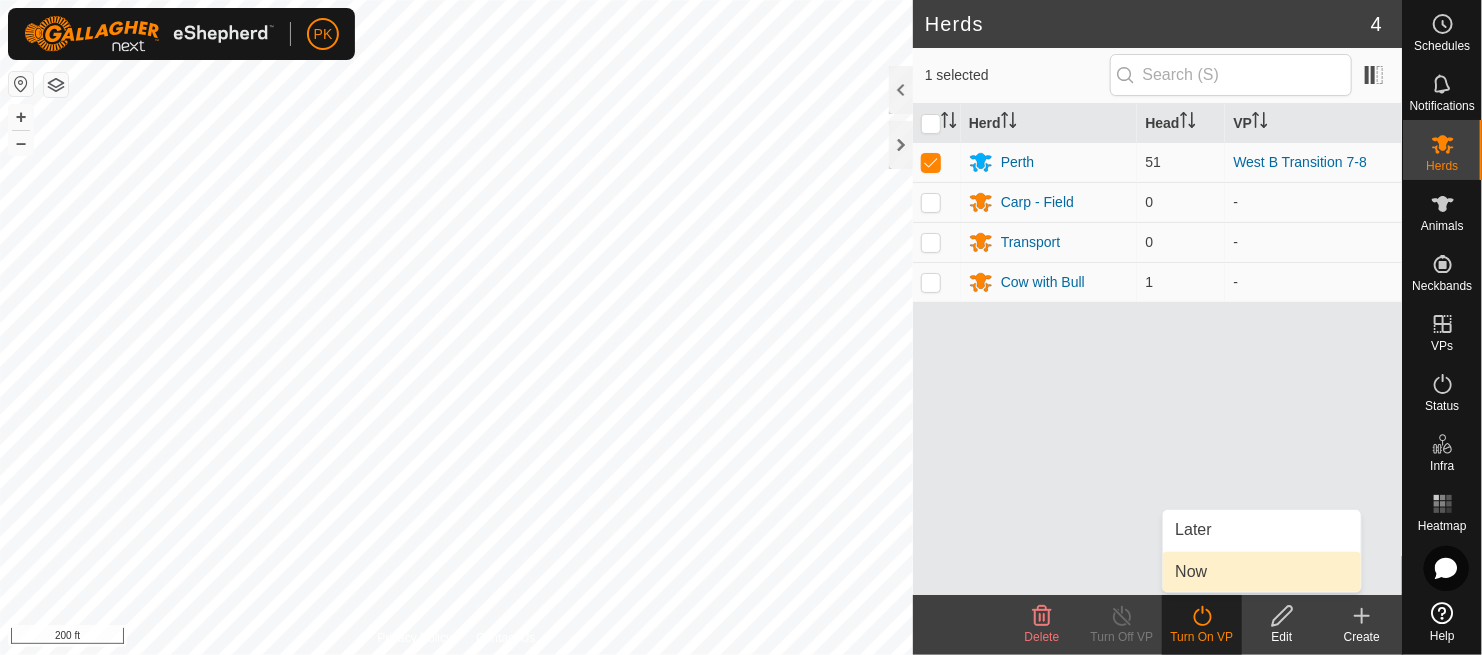 click on "Now" at bounding box center [1262, 572] 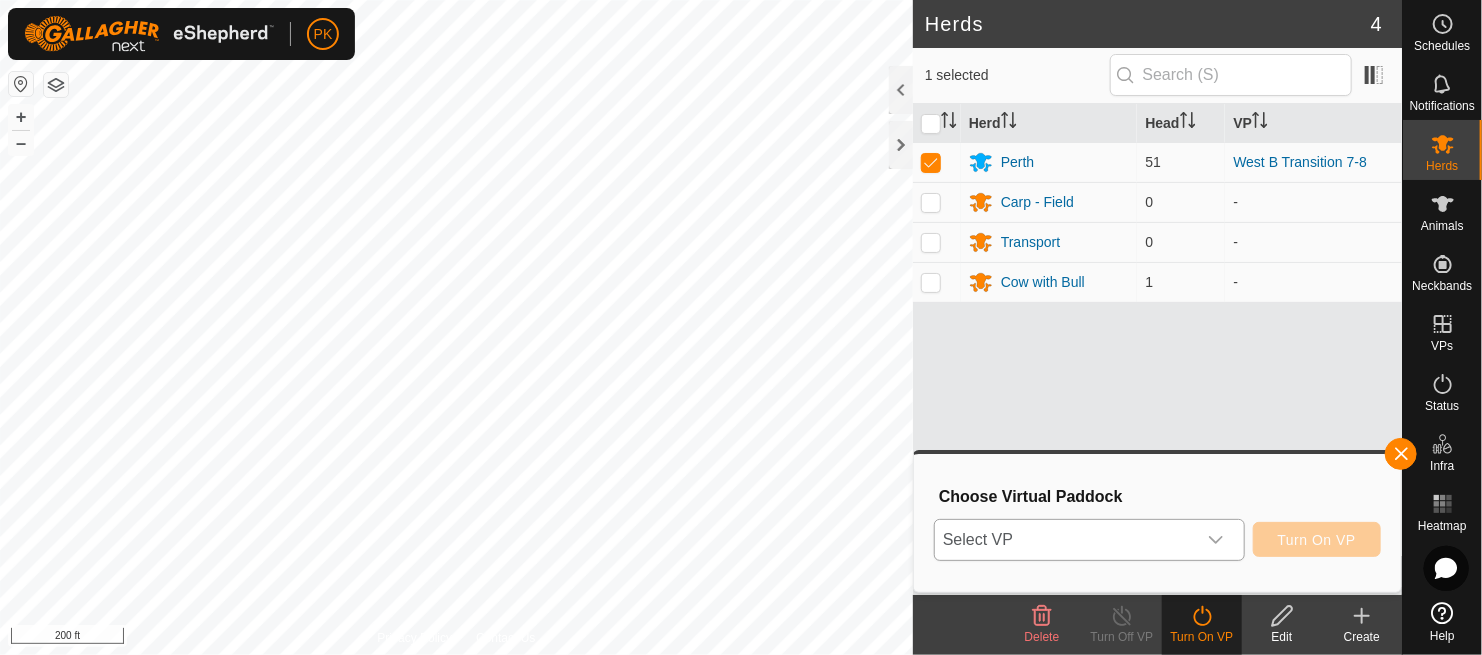 click 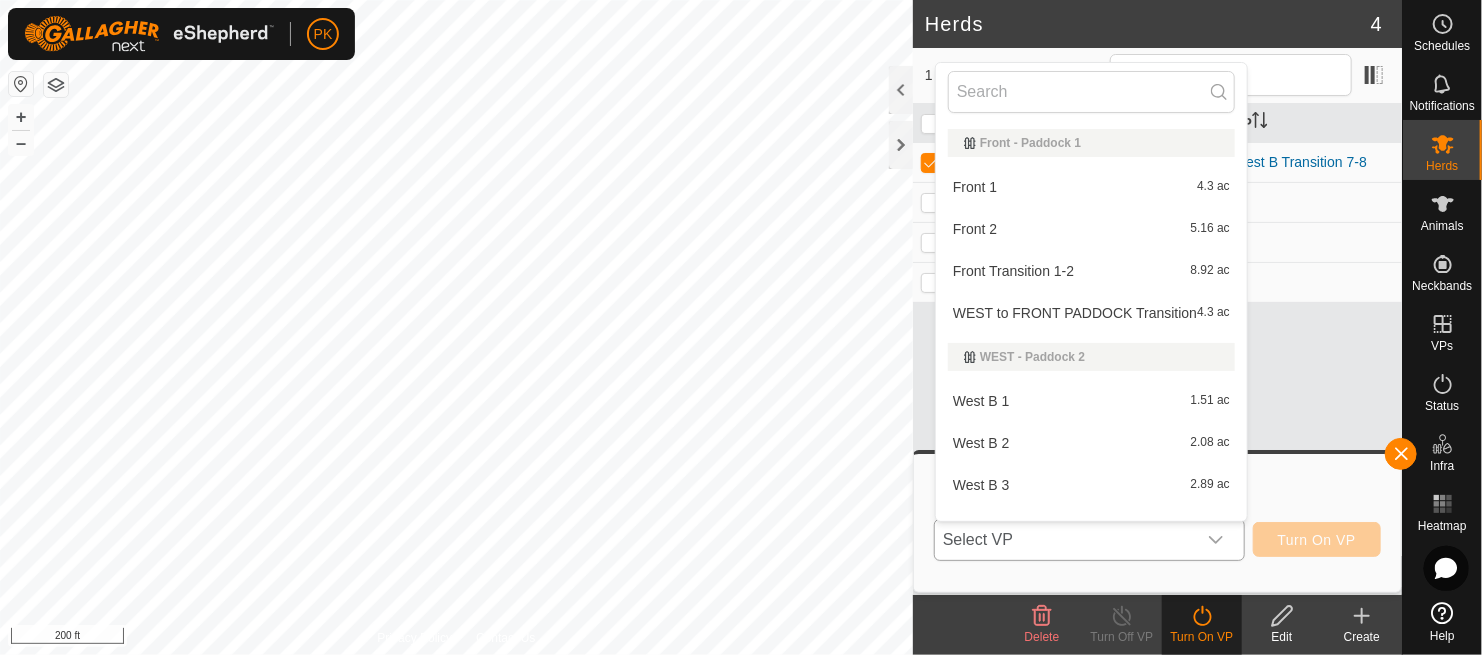 scroll, scrollTop: 25, scrollLeft: 0, axis: vertical 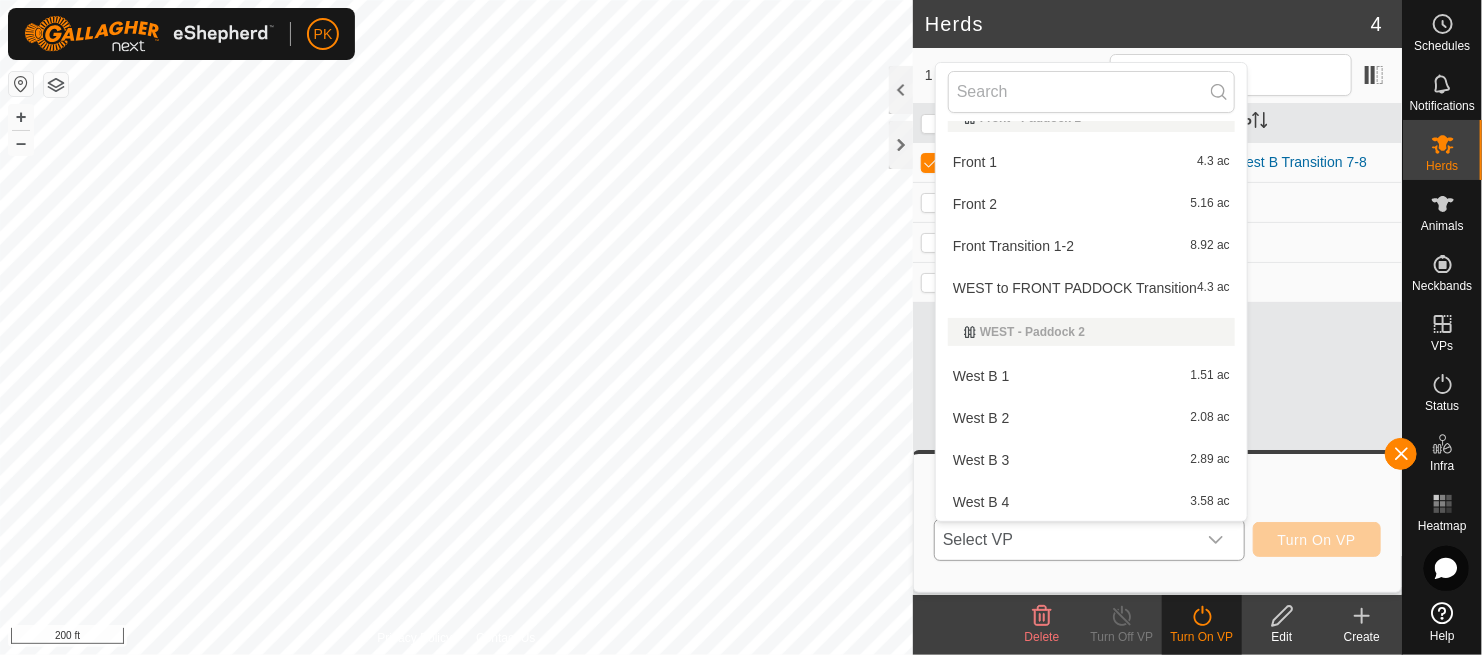 click on "Front 2  5.16 ac" at bounding box center [1091, 204] 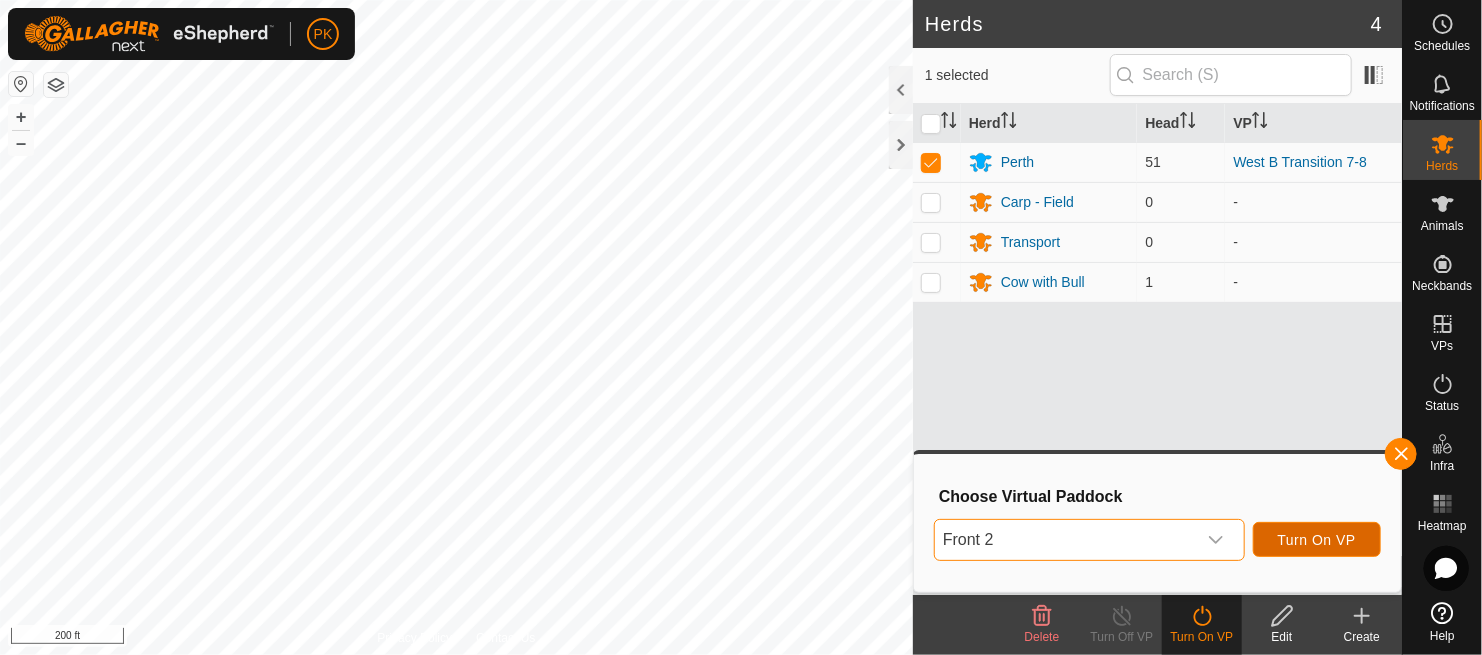 click on "Turn On VP" at bounding box center [1317, 540] 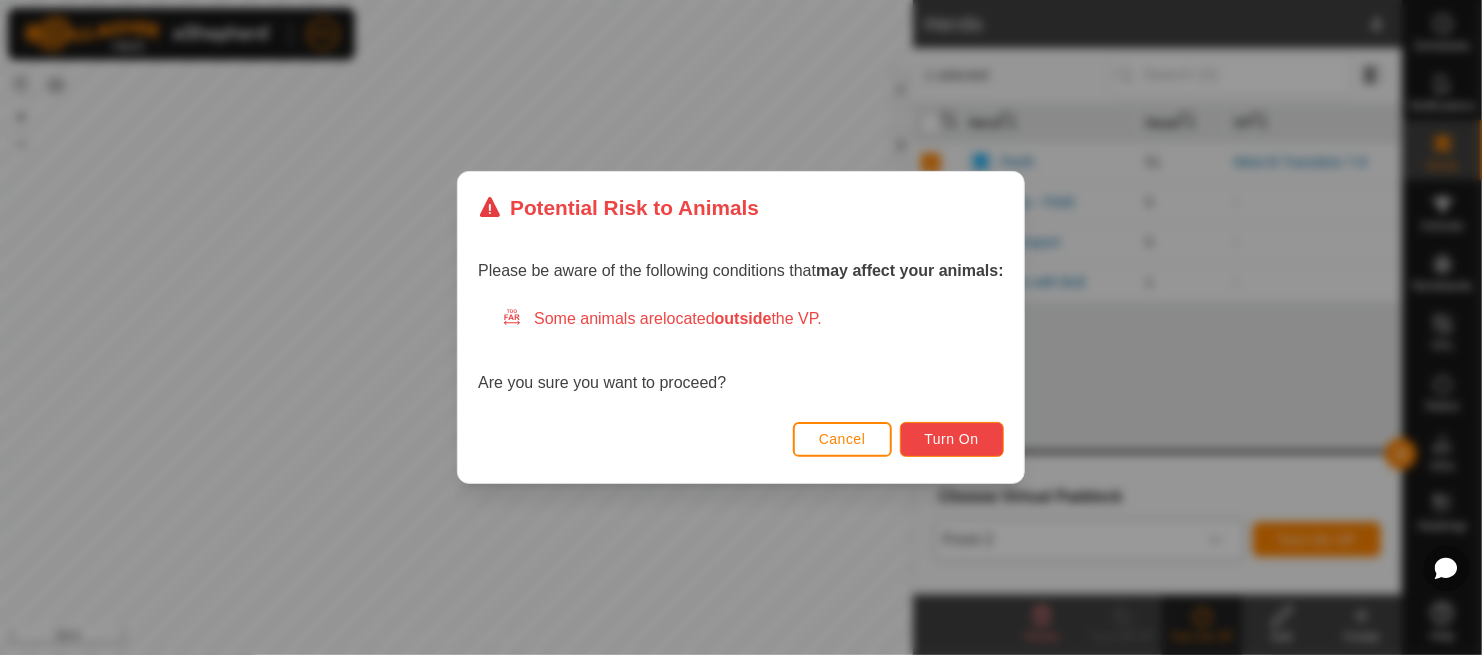 click on "Turn On" at bounding box center (952, 439) 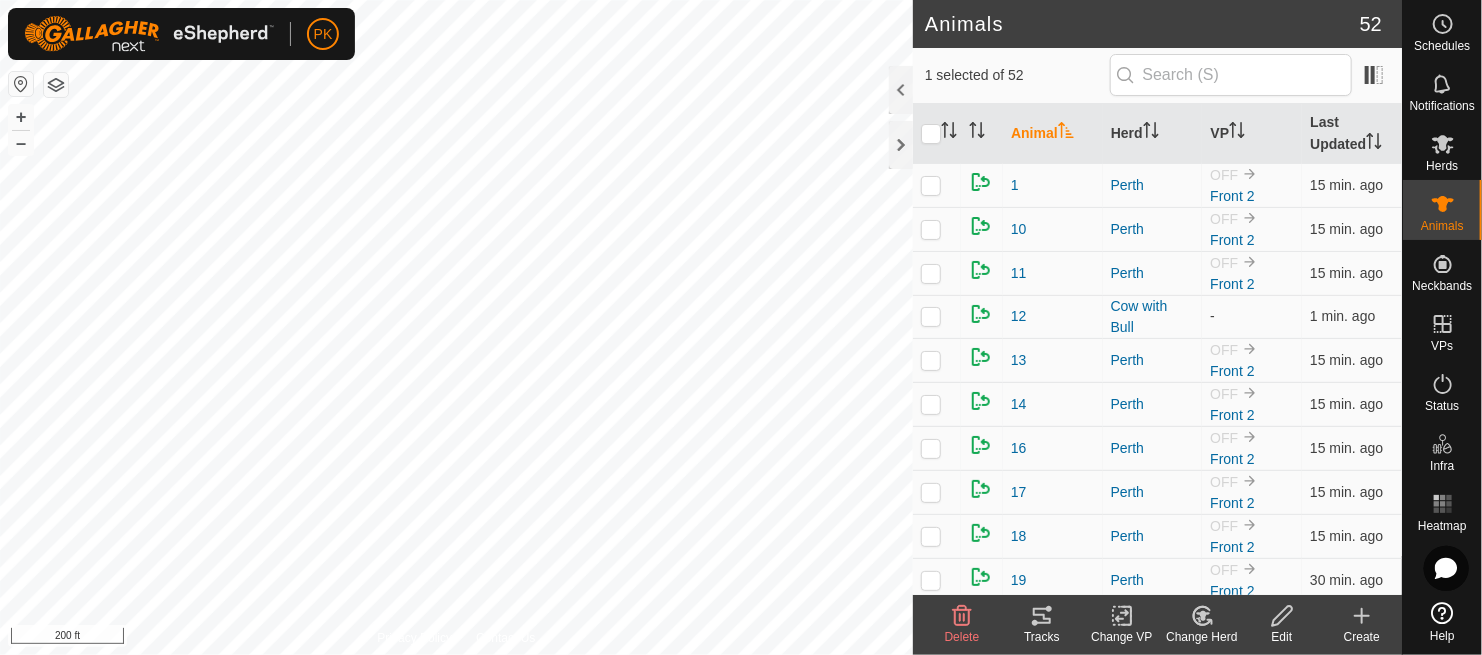 click 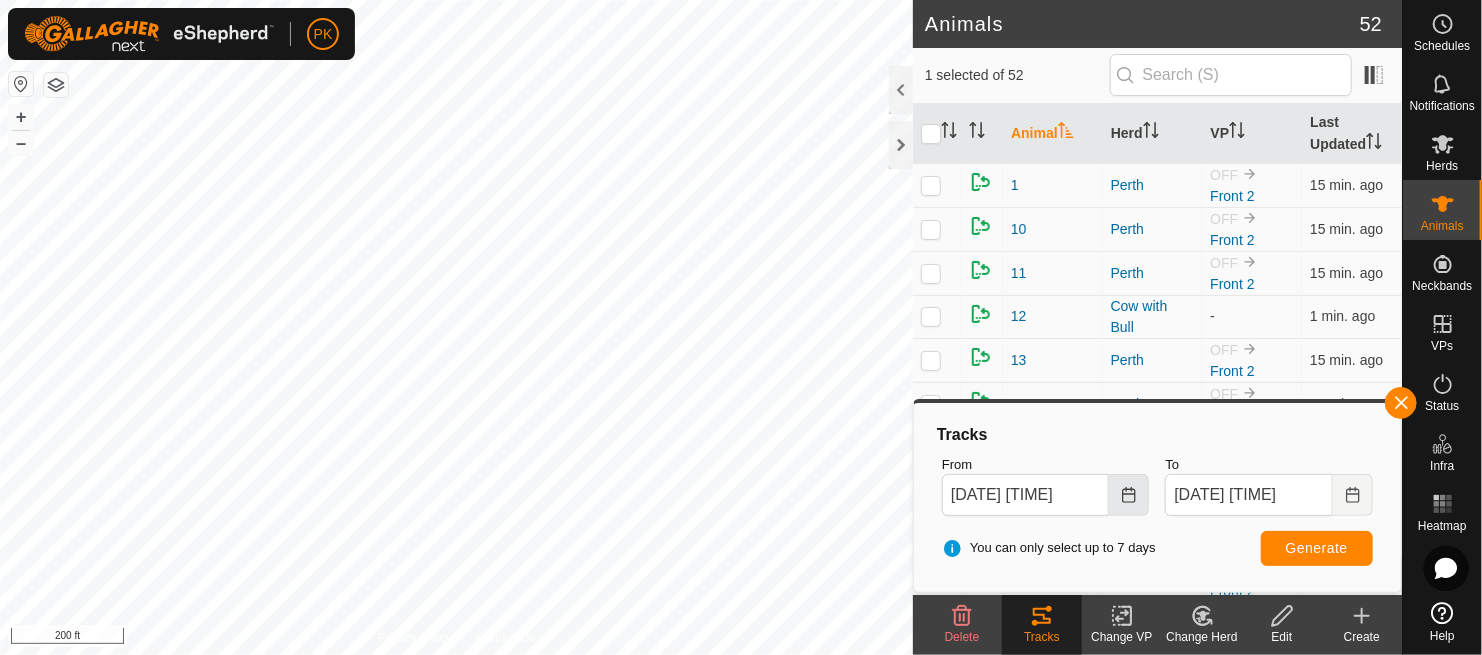 click at bounding box center [1129, 495] 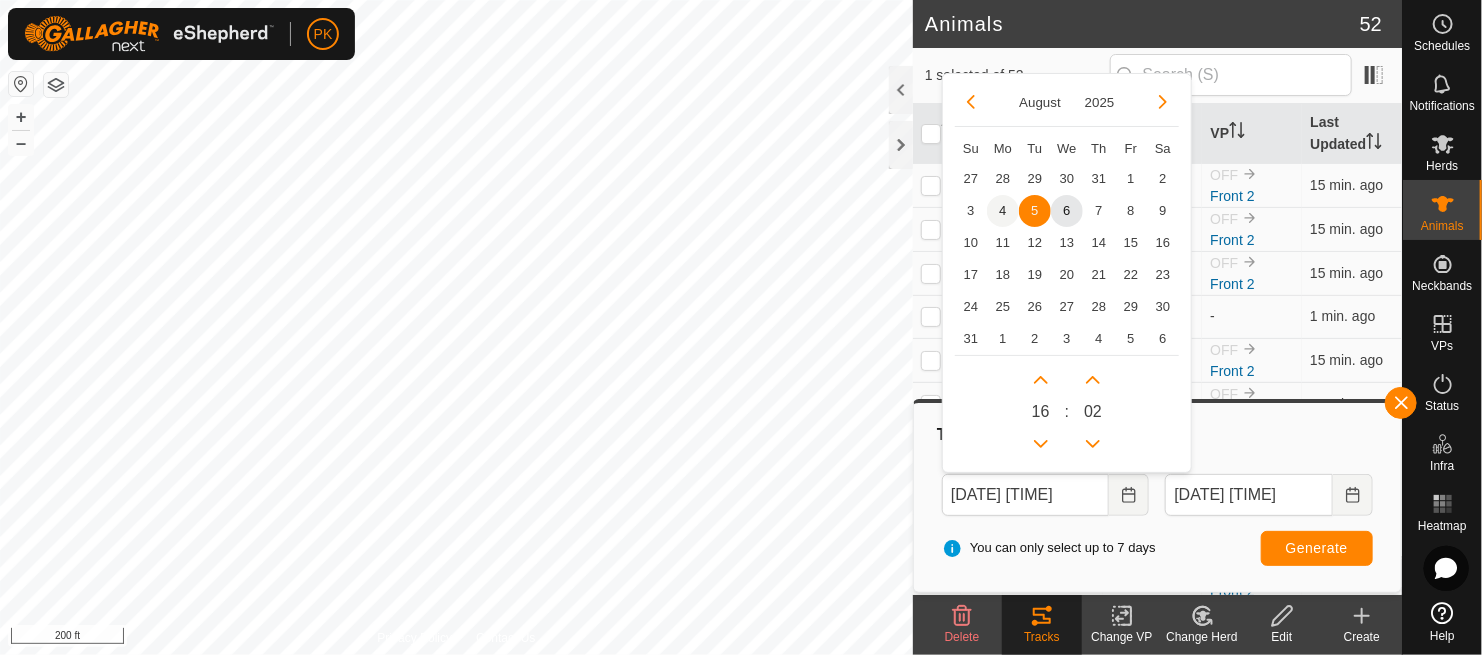 click on "4" at bounding box center (1003, 211) 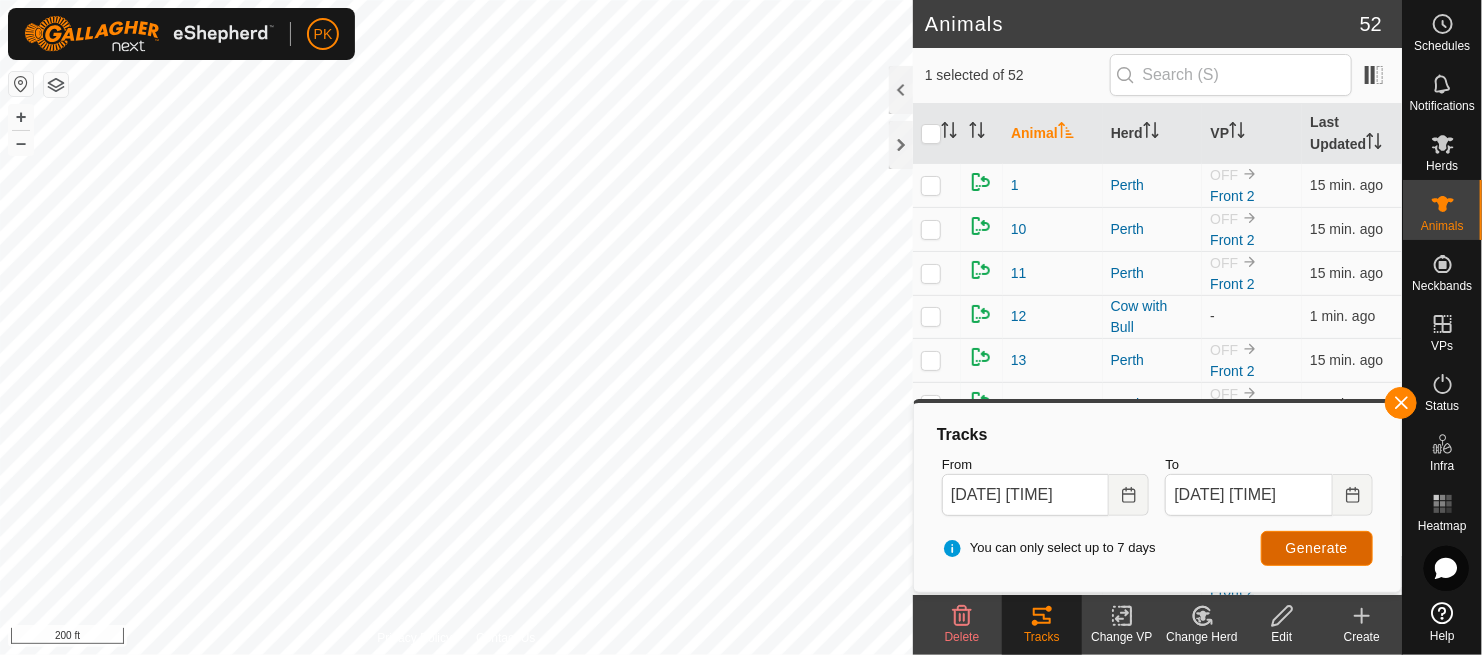 click on "Generate" at bounding box center [1317, 548] 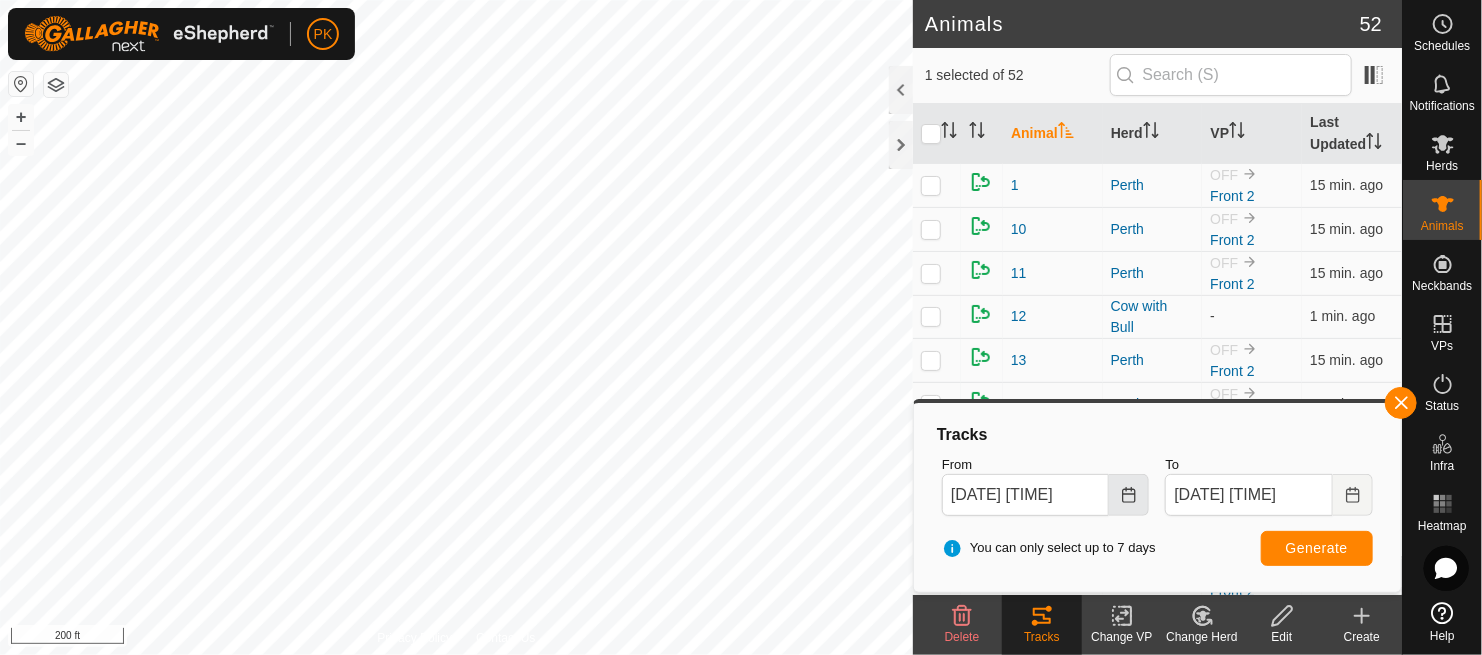 click 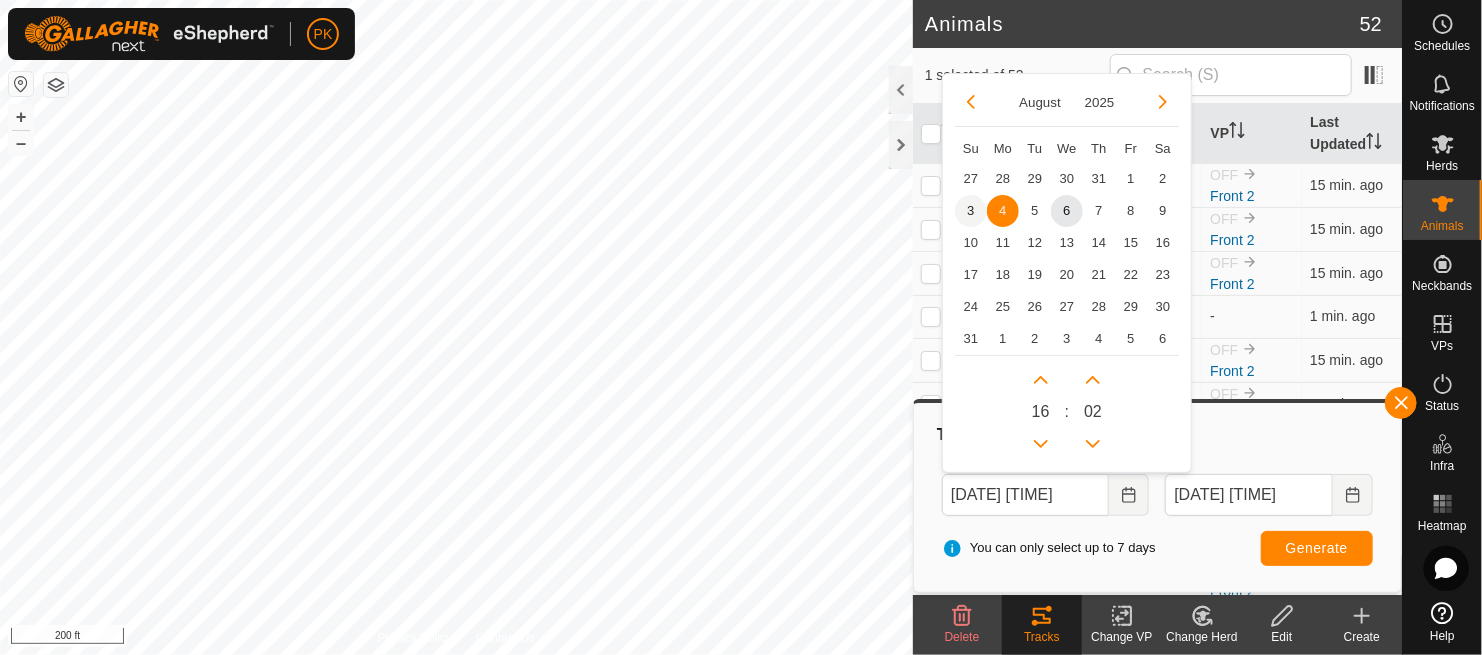 click on "3" at bounding box center (971, 211) 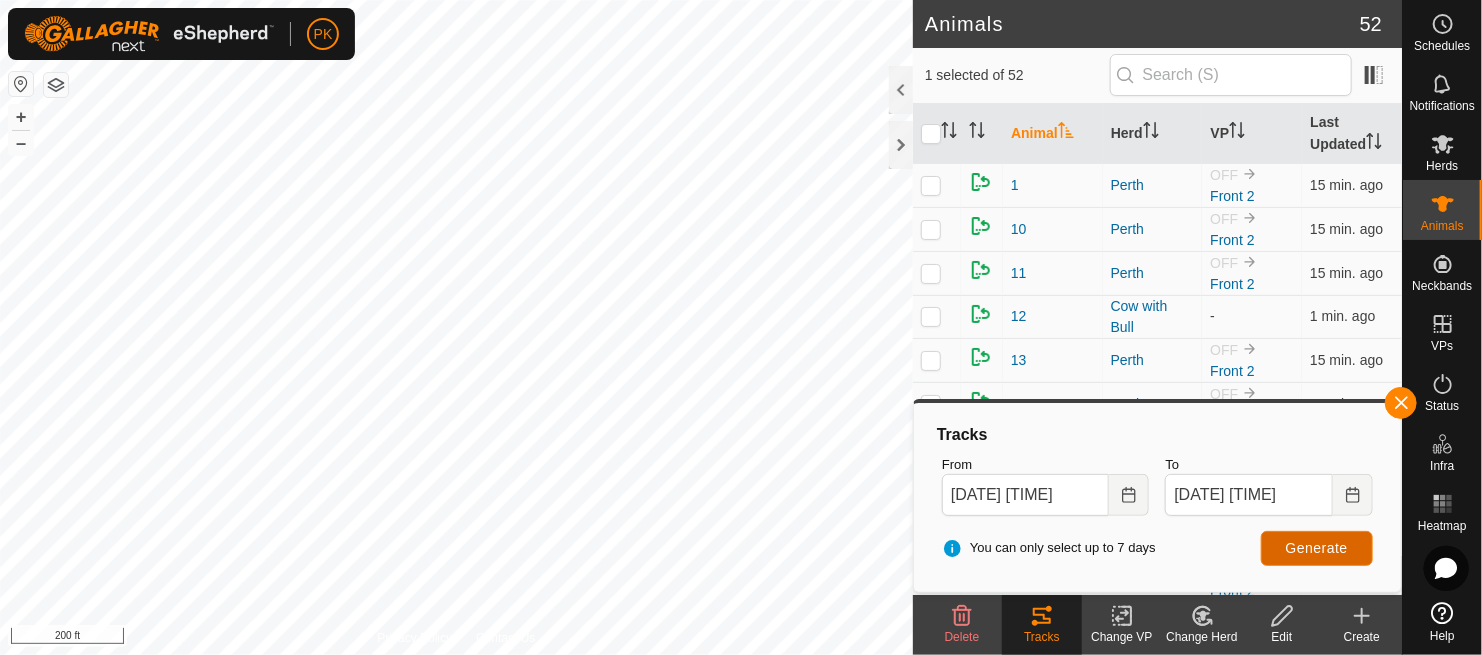 click on "Generate" at bounding box center (1317, 548) 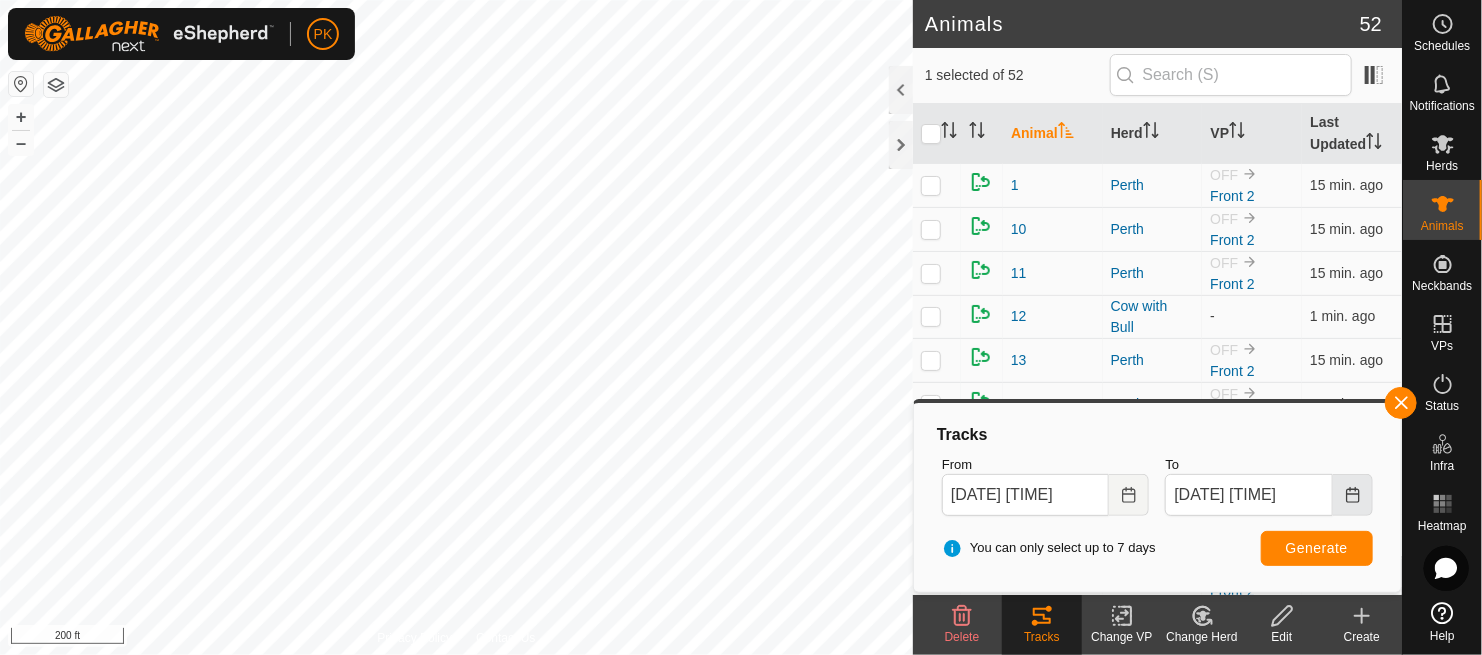 click 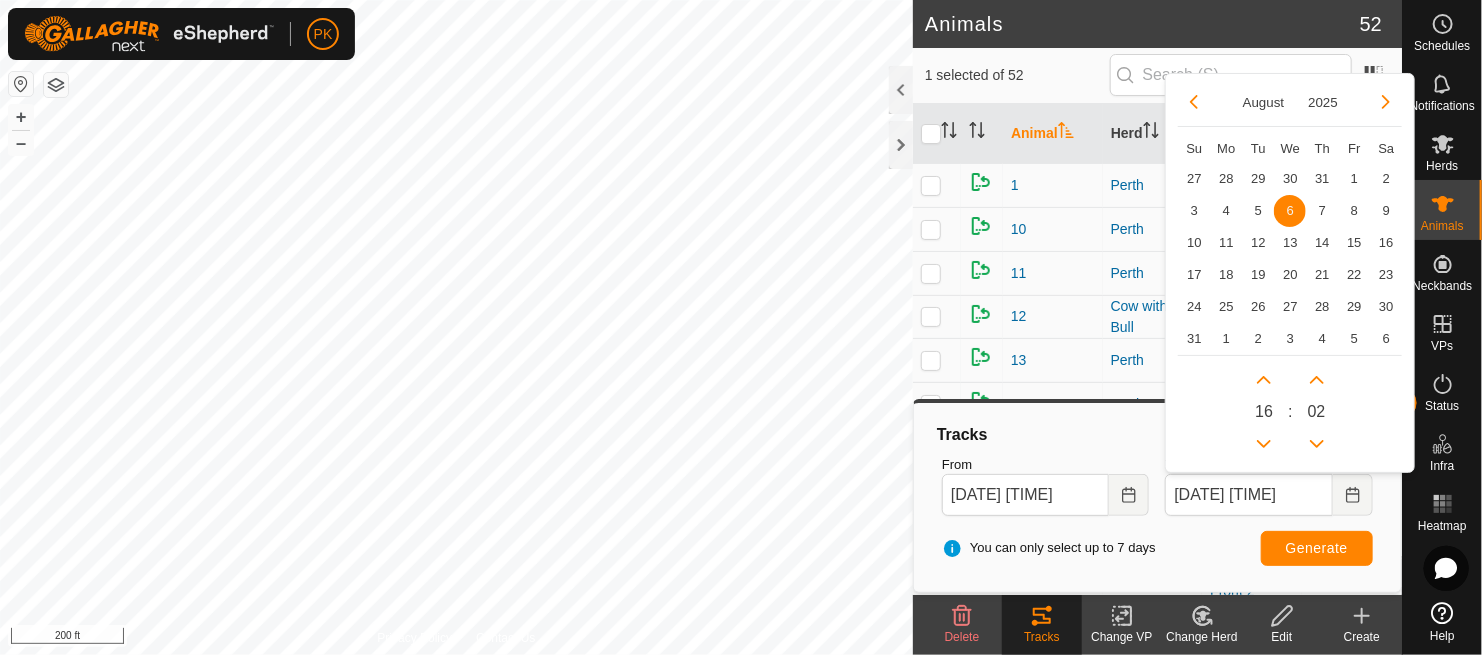click on "6" at bounding box center [1290, 211] 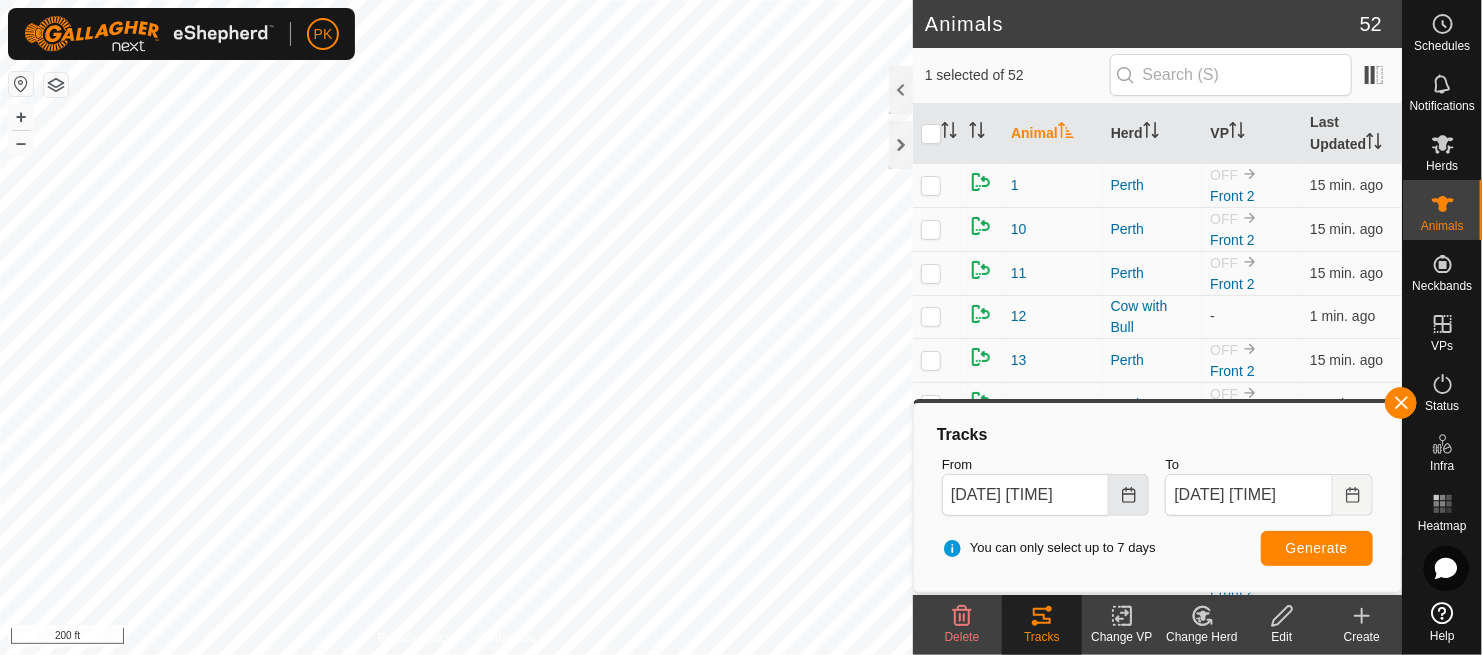 click 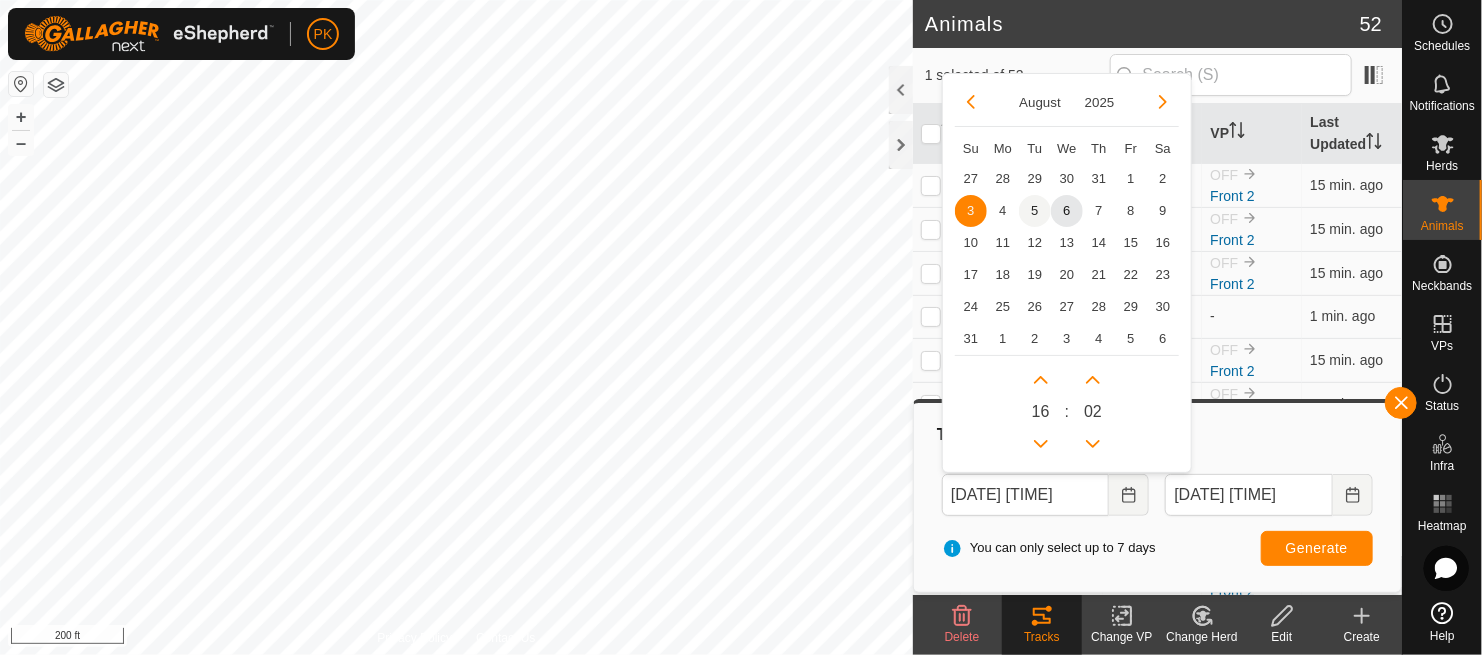 click on "5" at bounding box center [1035, 211] 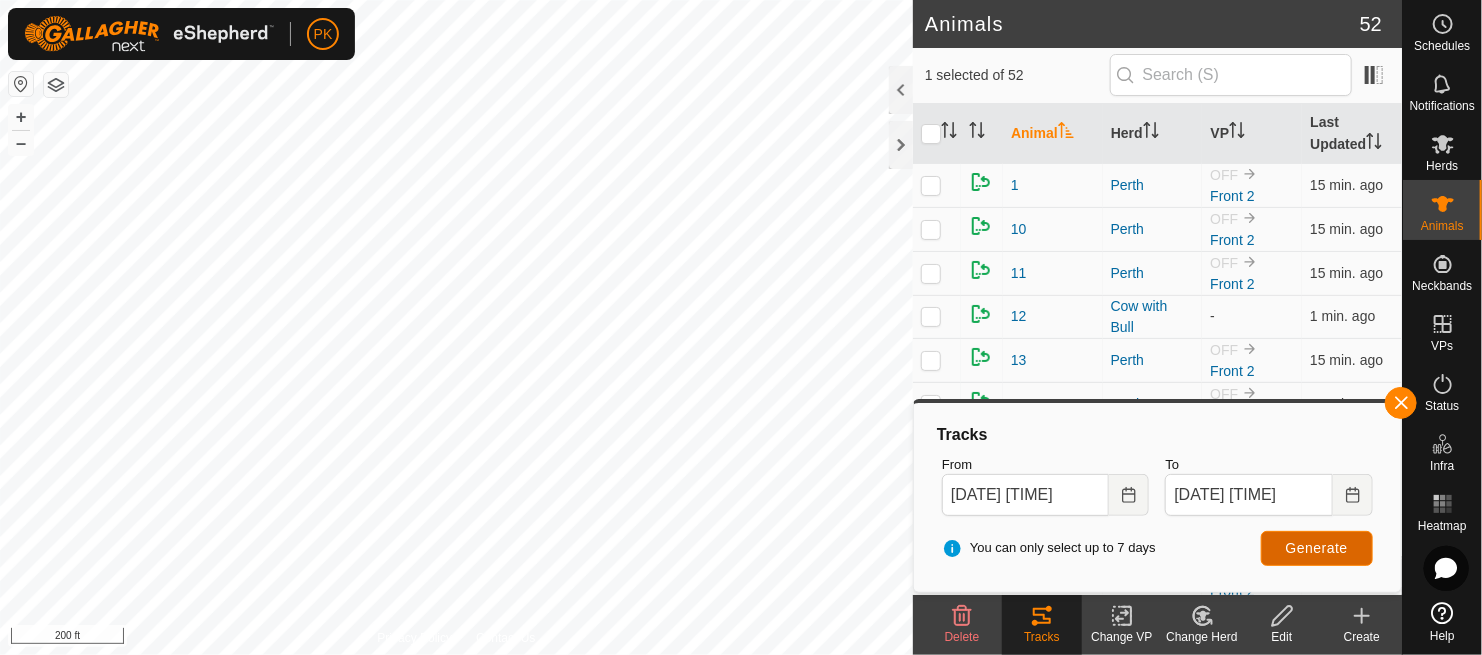 click on "Generate" at bounding box center [1317, 548] 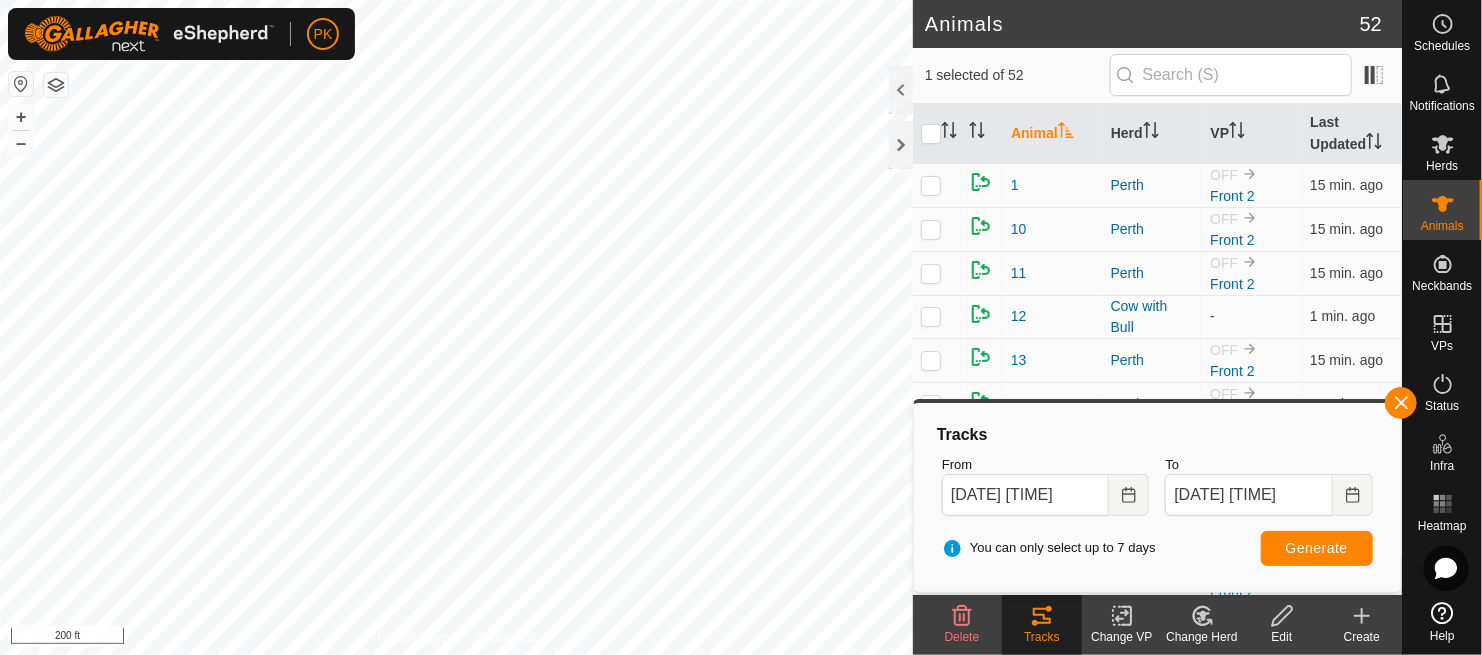 checkbox on "false" 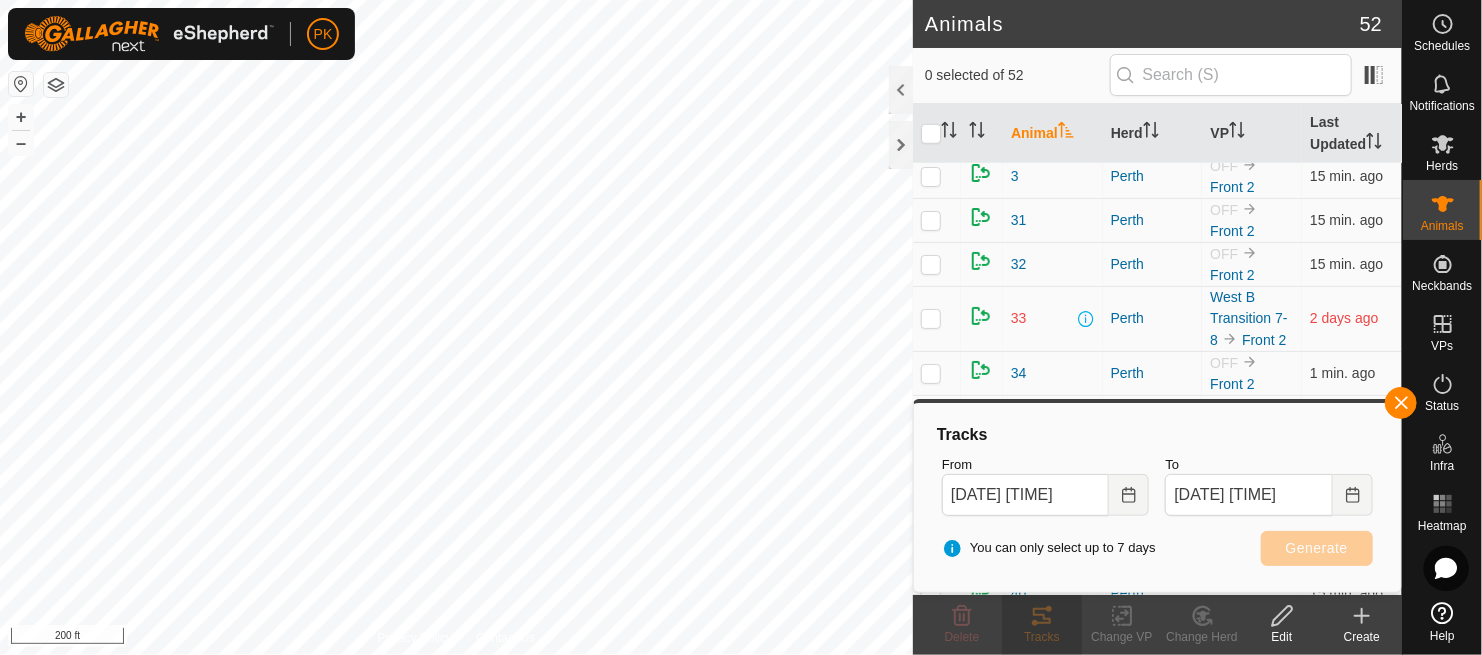 scroll, scrollTop: 824, scrollLeft: 0, axis: vertical 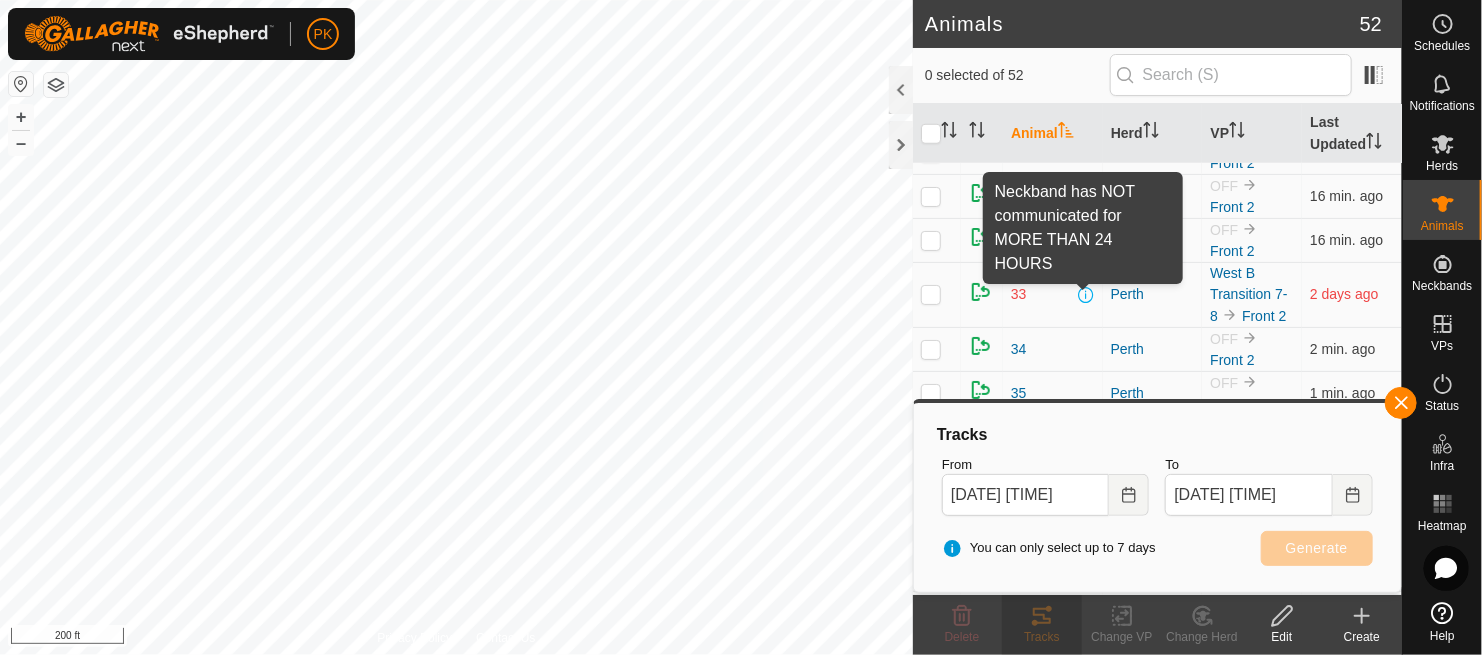 click at bounding box center [1087, 295] 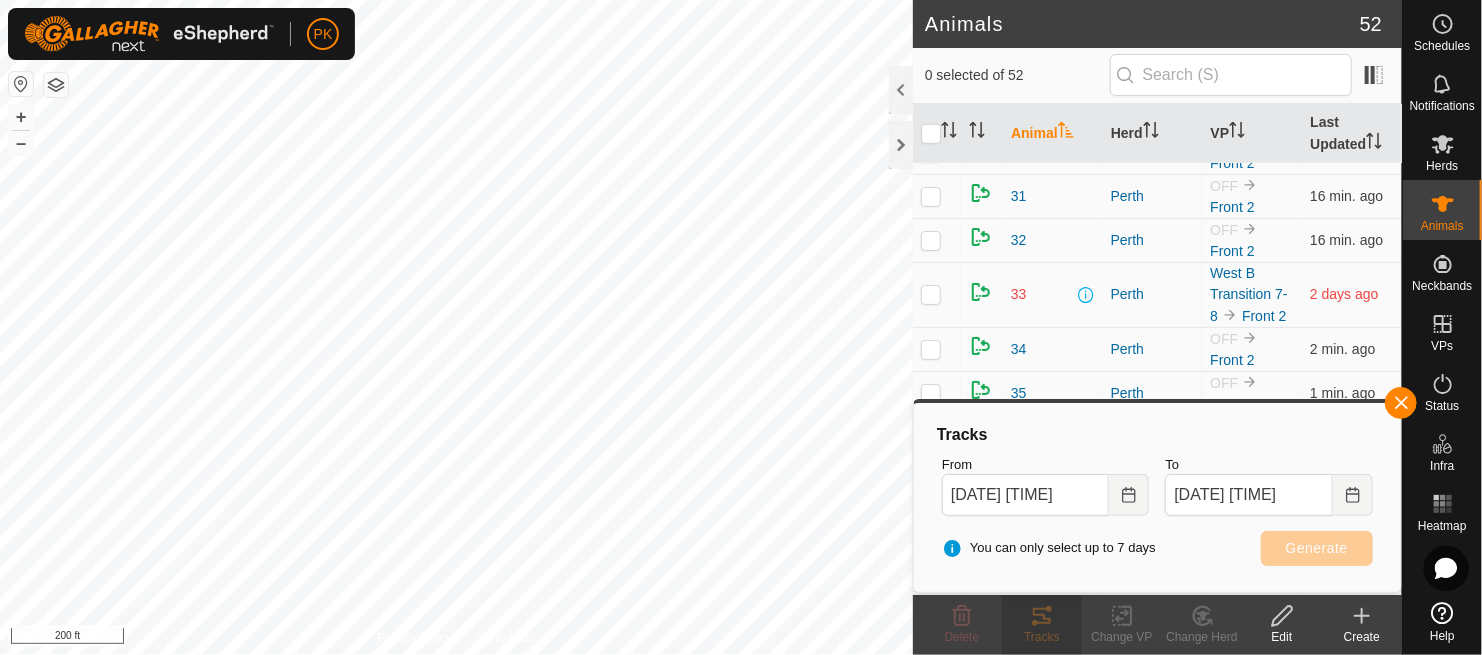 click at bounding box center [1087, 295] 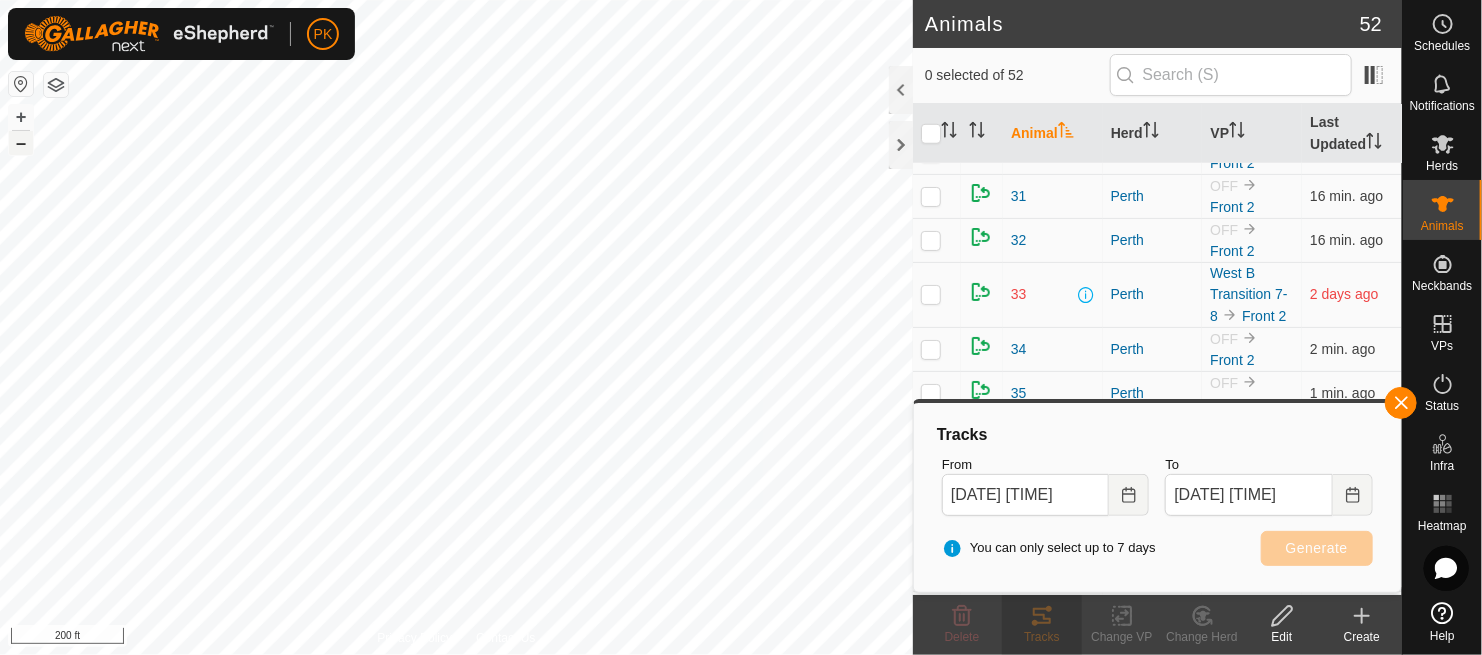 click on "–" at bounding box center (21, 143) 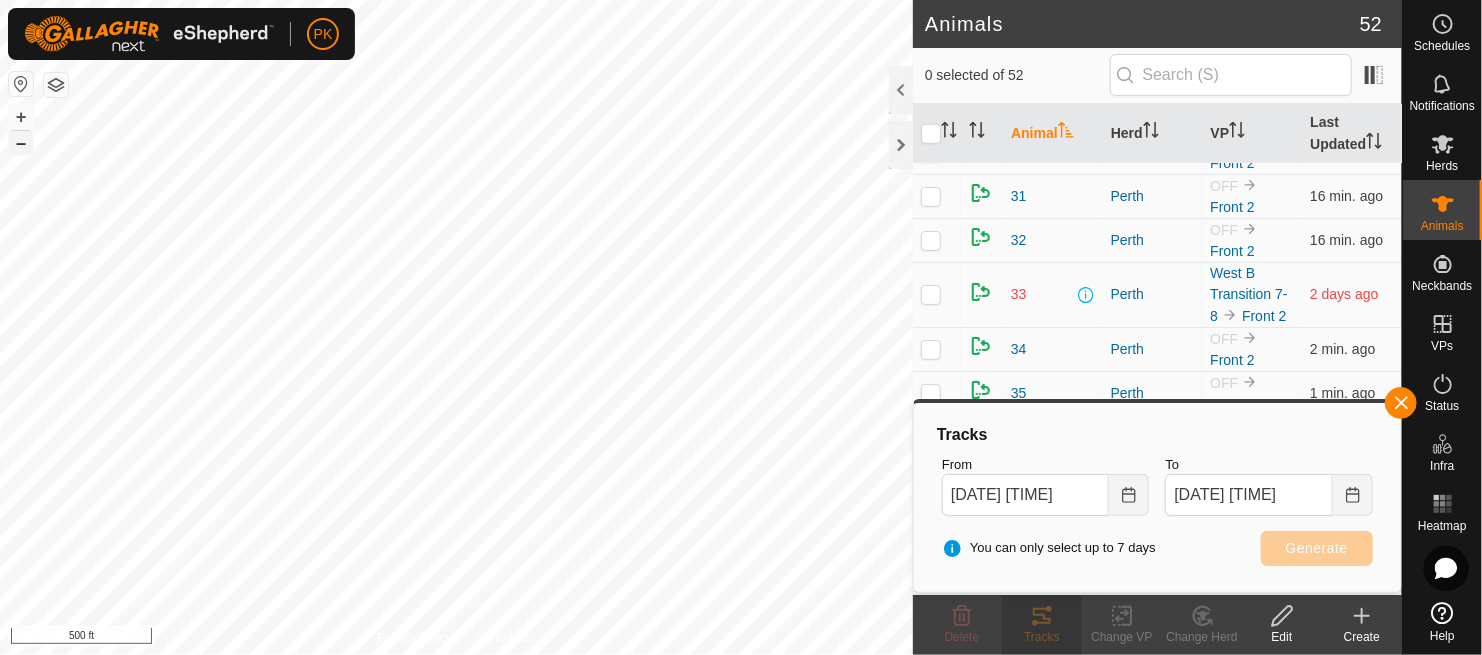 click on "–" at bounding box center [21, 143] 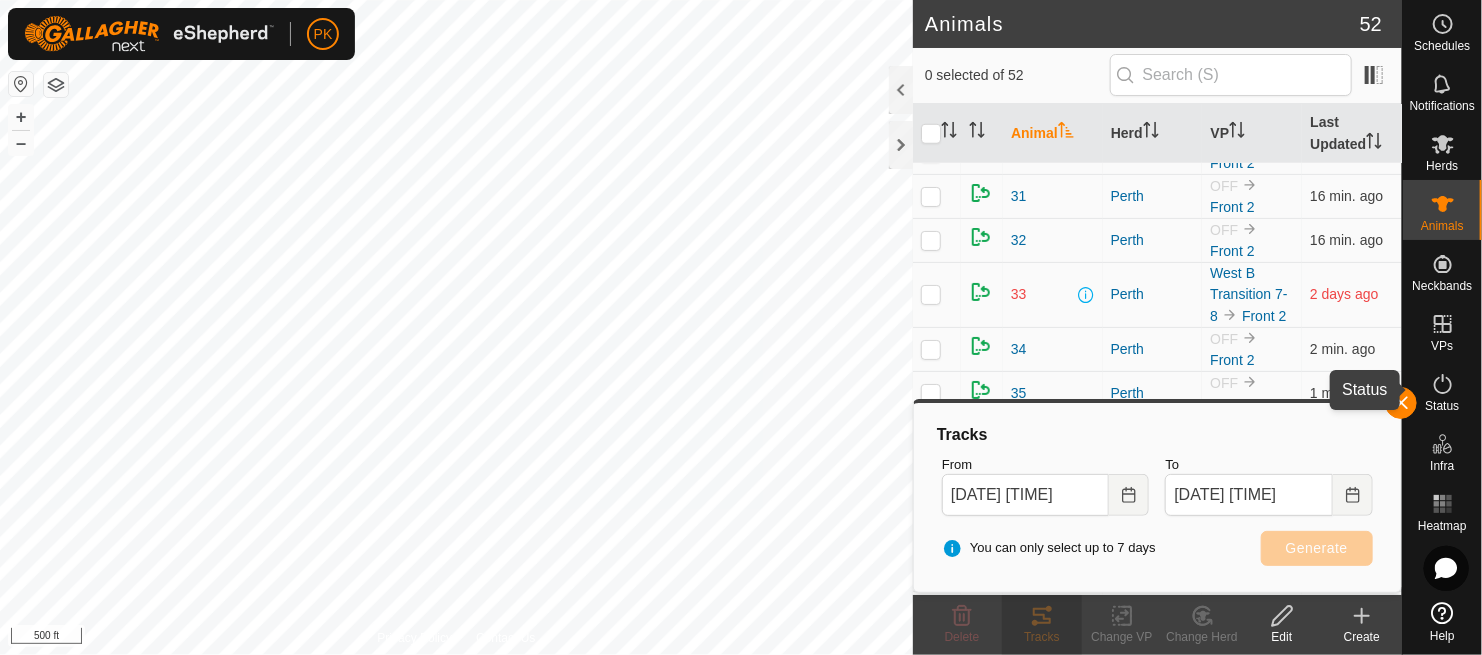 click 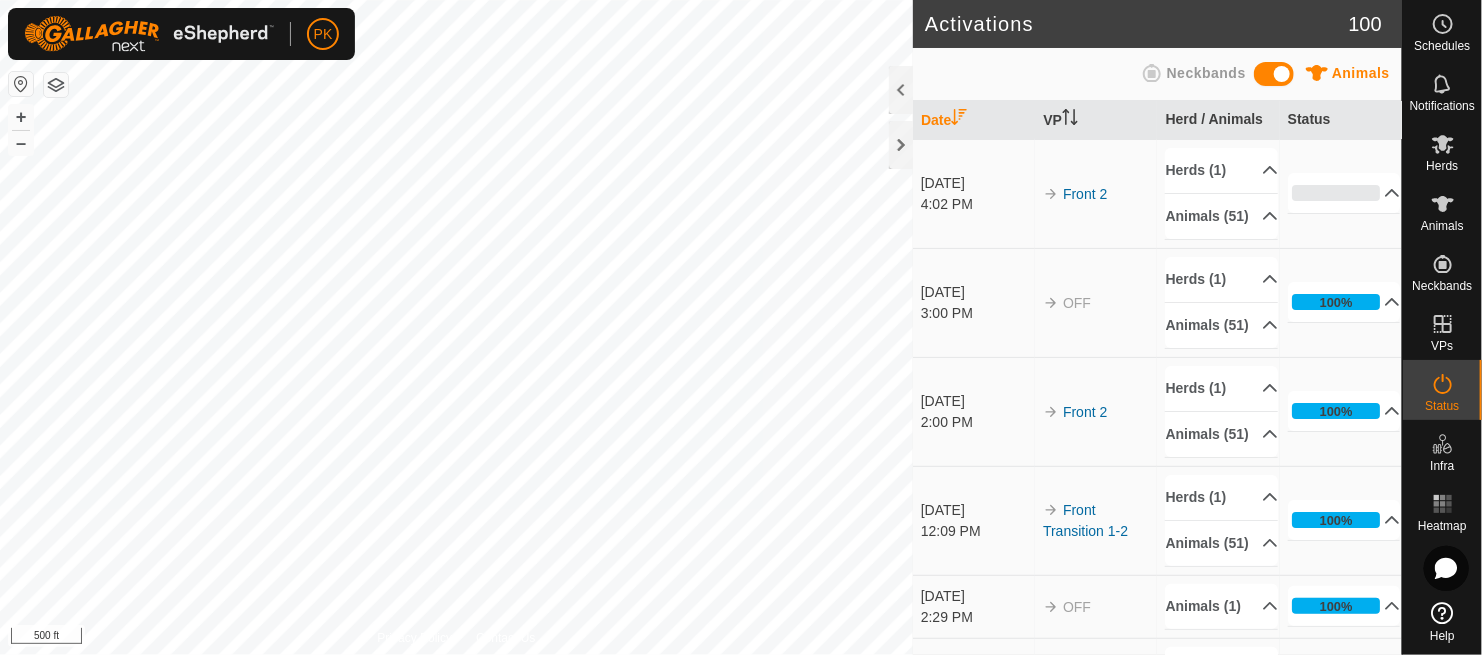 click on "Status" at bounding box center [1442, 390] 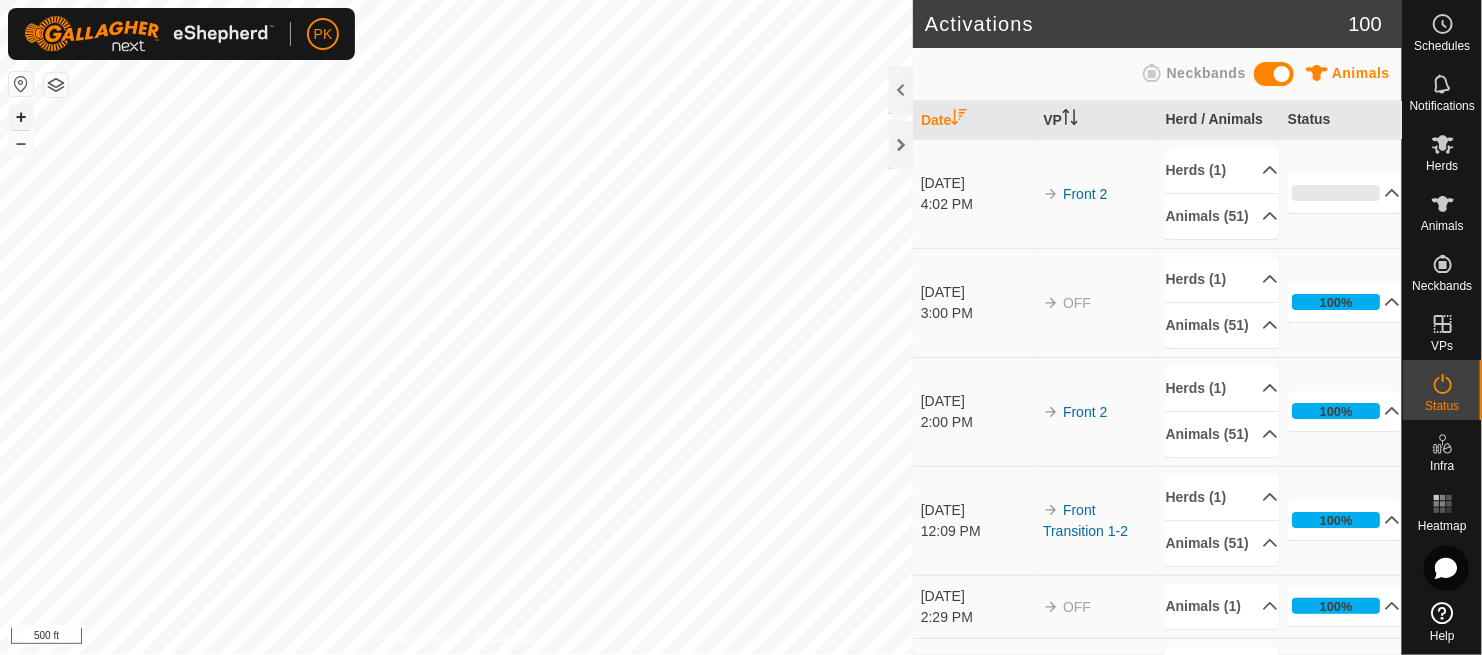 click on "+" at bounding box center (21, 117) 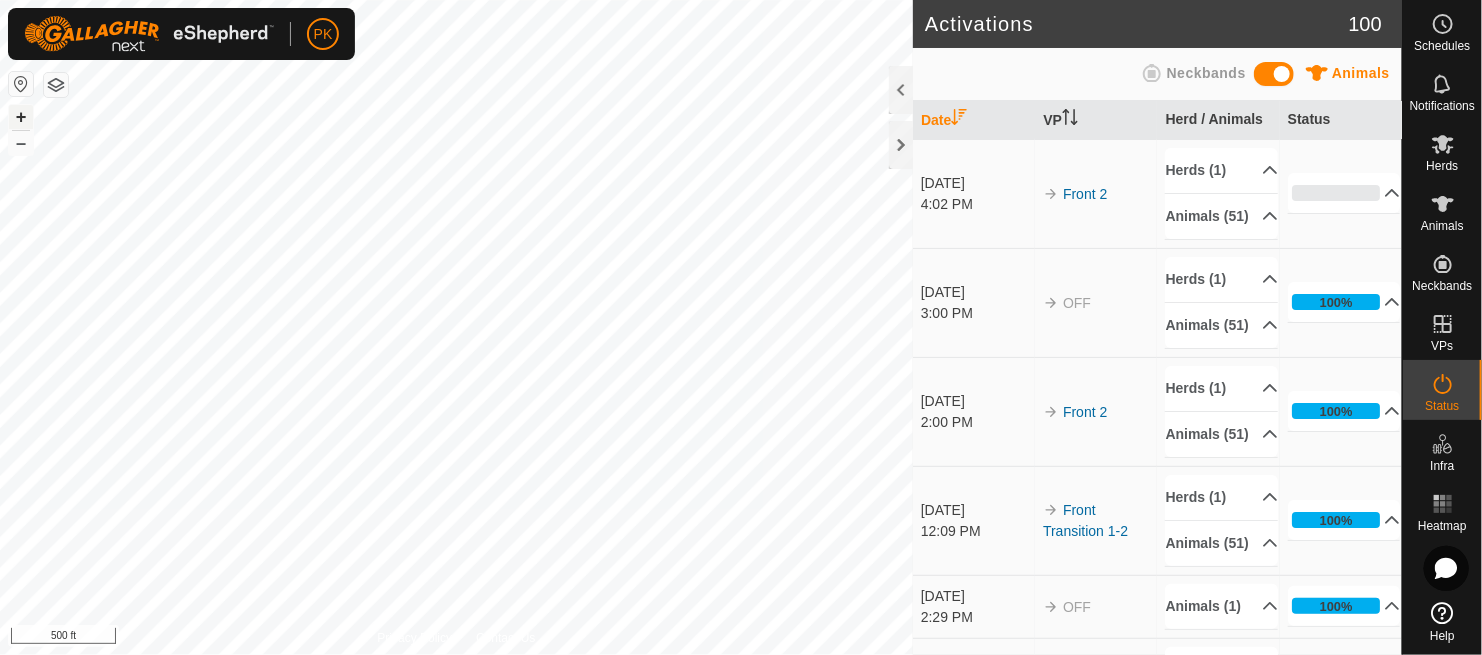 click on "+" at bounding box center [21, 117] 